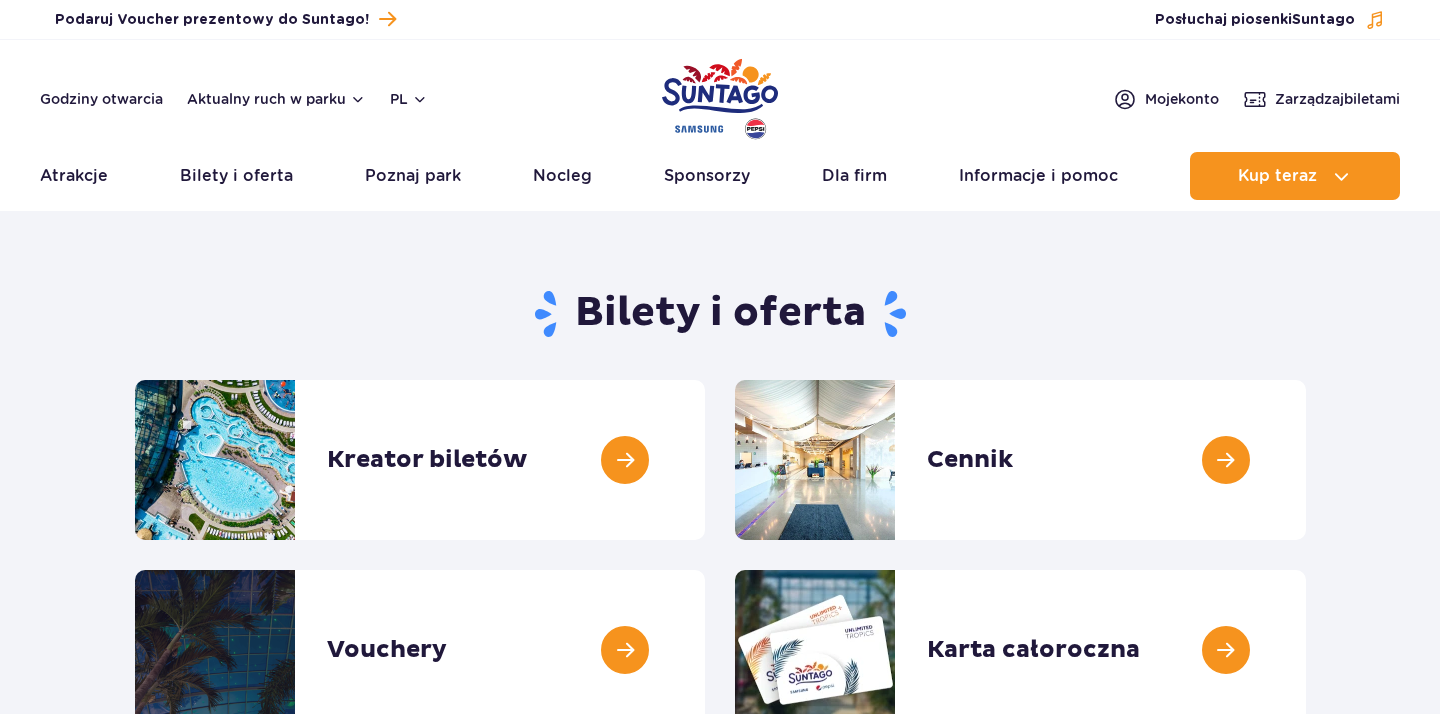 scroll, scrollTop: 0, scrollLeft: 0, axis: both 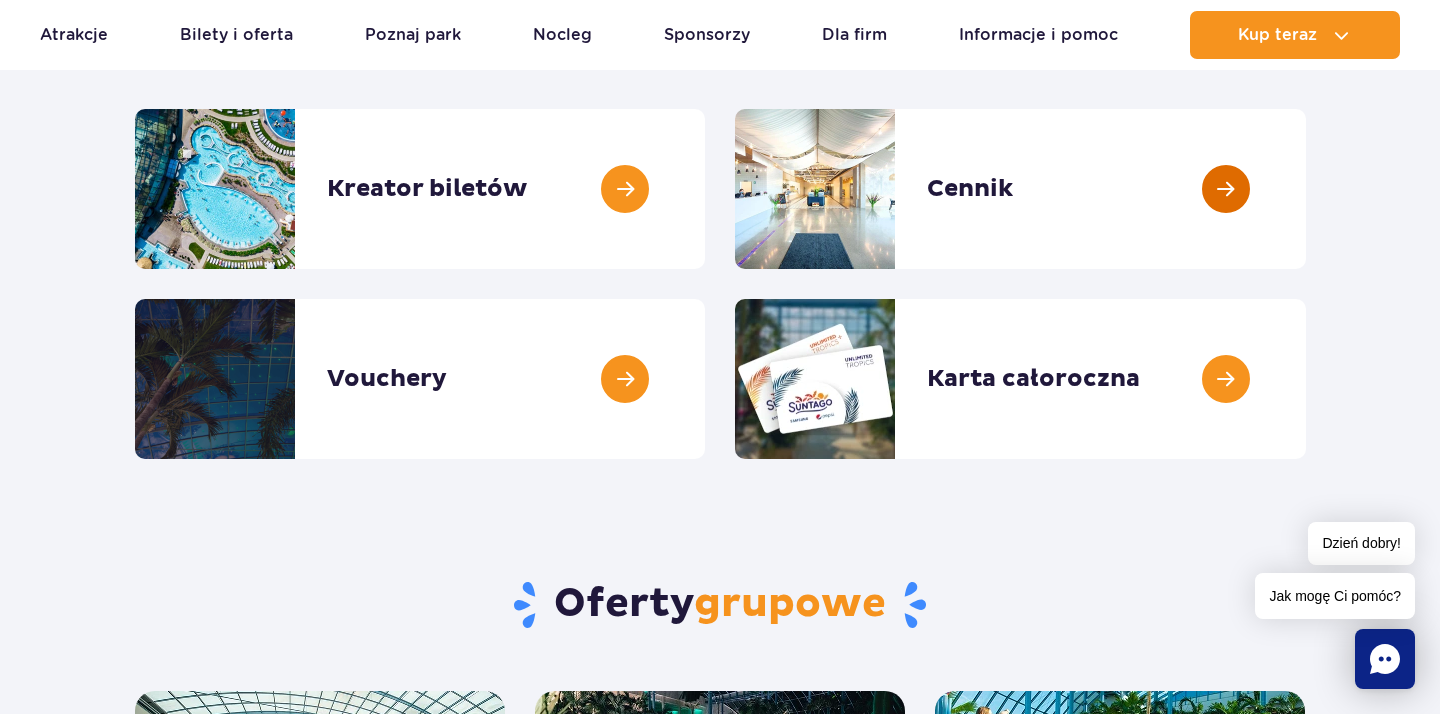 click at bounding box center [1306, 189] 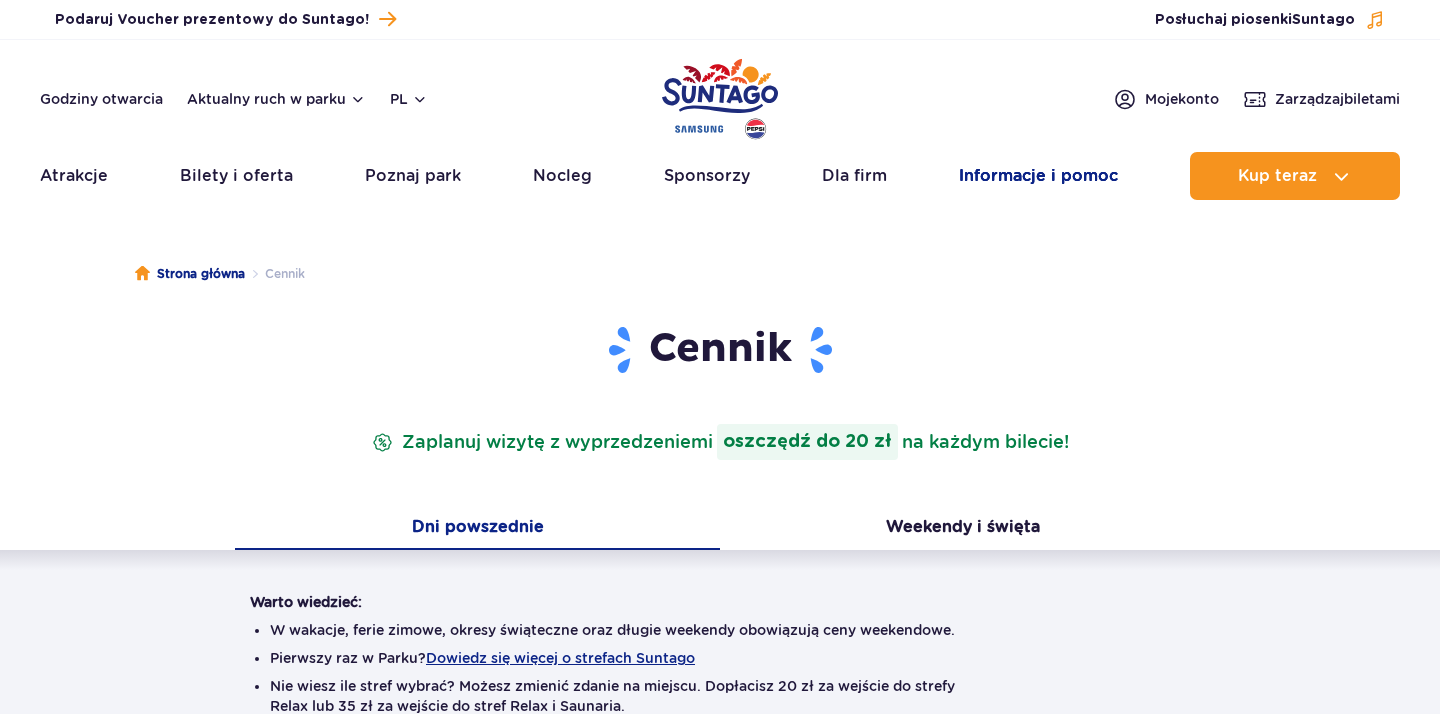 scroll, scrollTop: 0, scrollLeft: 0, axis: both 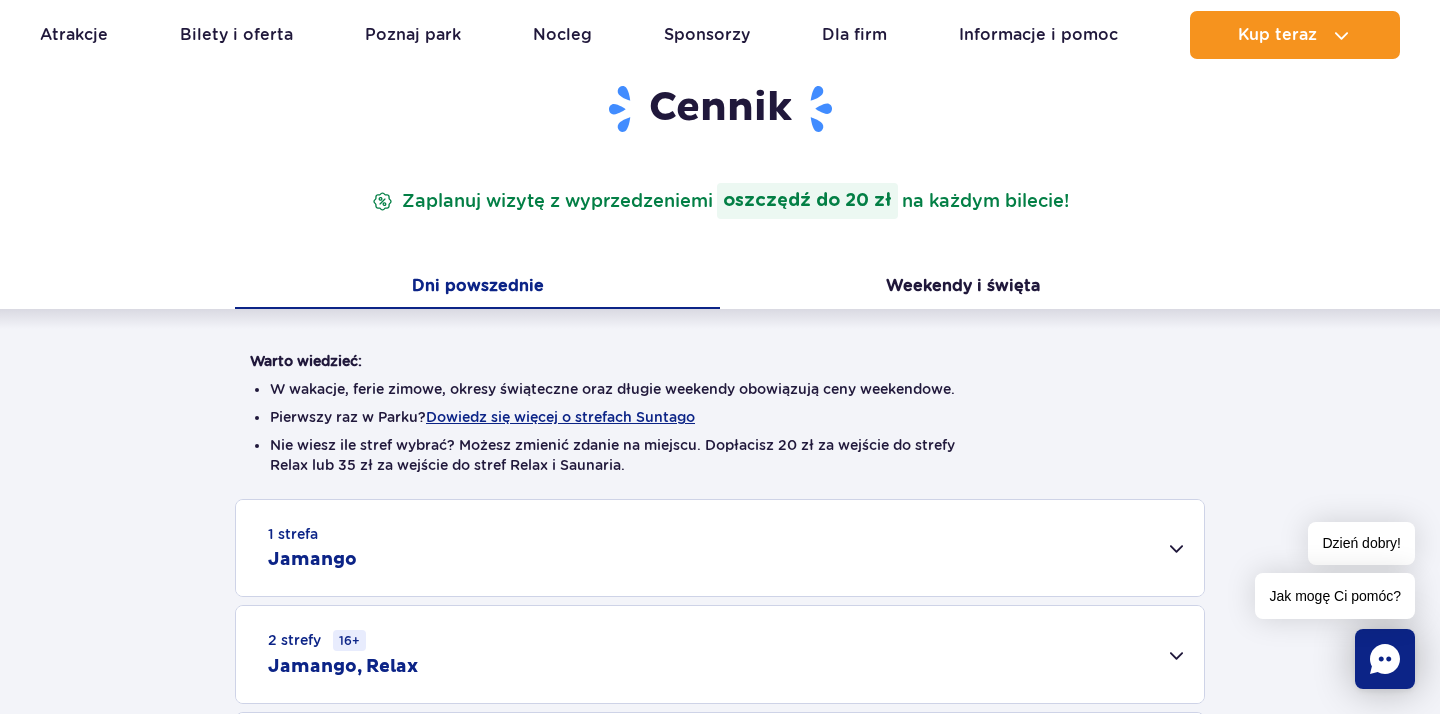 click on "W wakacje, ferie zimowe, okresy świąteczne oraz długie weekendy obowiązują ceny weekendowe." at bounding box center [720, 389] 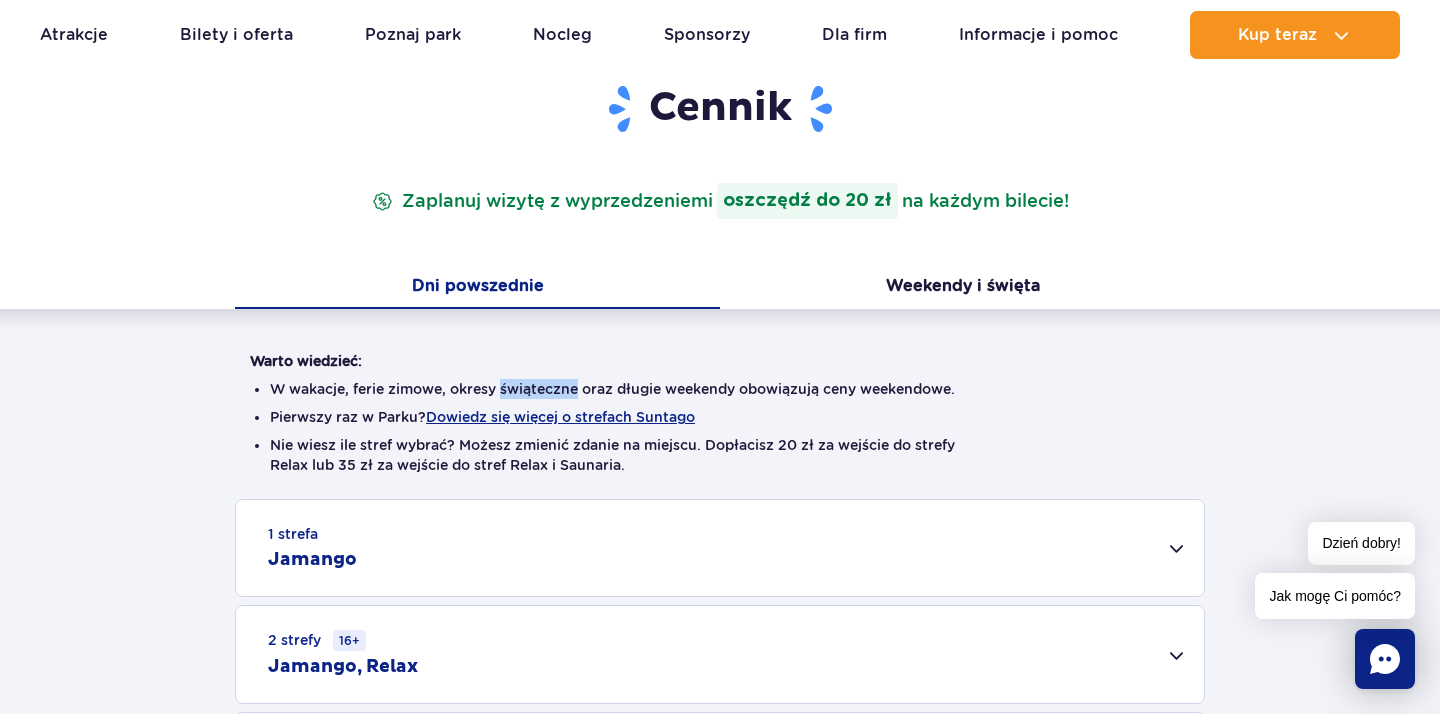 click on "W wakacje, ferie zimowe, okresy świąteczne oraz długie weekendy obowiązują ceny weekendowe." at bounding box center [720, 389] 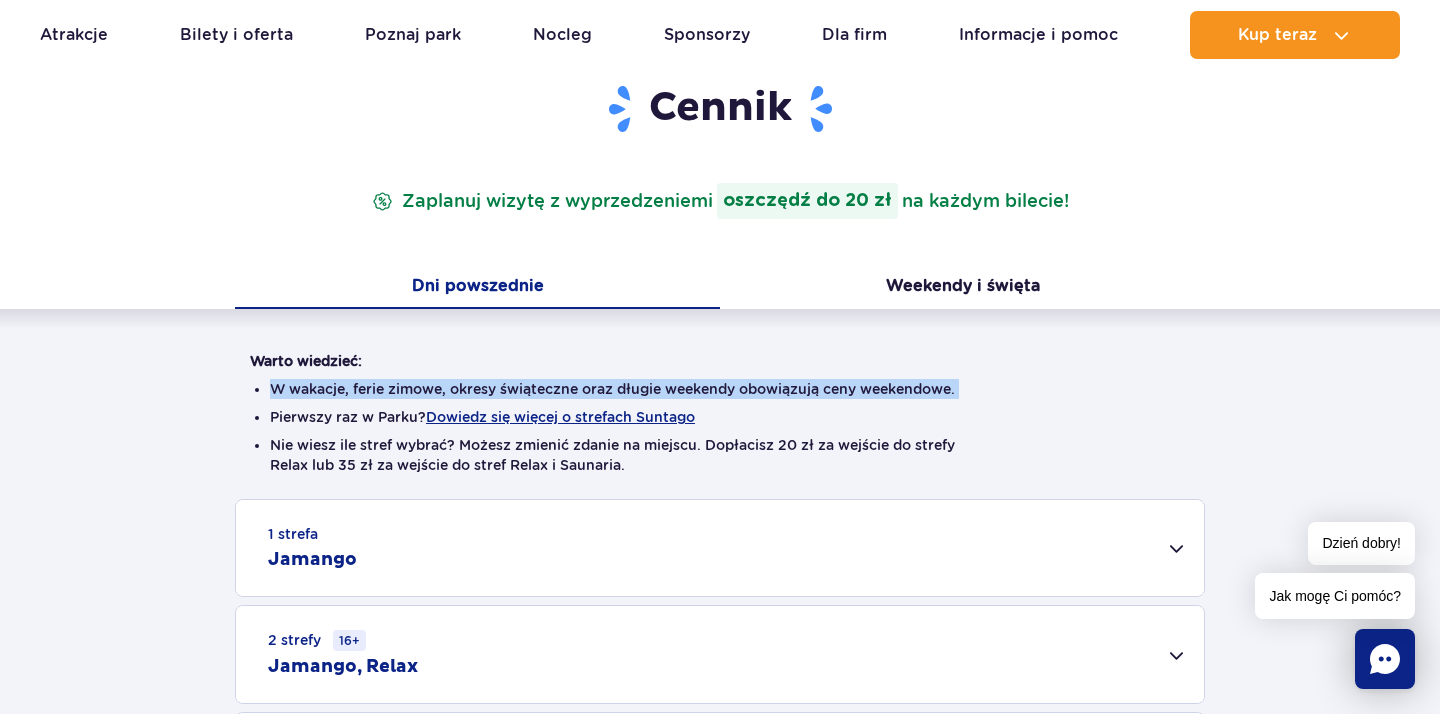 click on "W wakacje, ferie zimowe, okresy świąteczne oraz długie weekendy obowiązują ceny weekendowe." at bounding box center [720, 389] 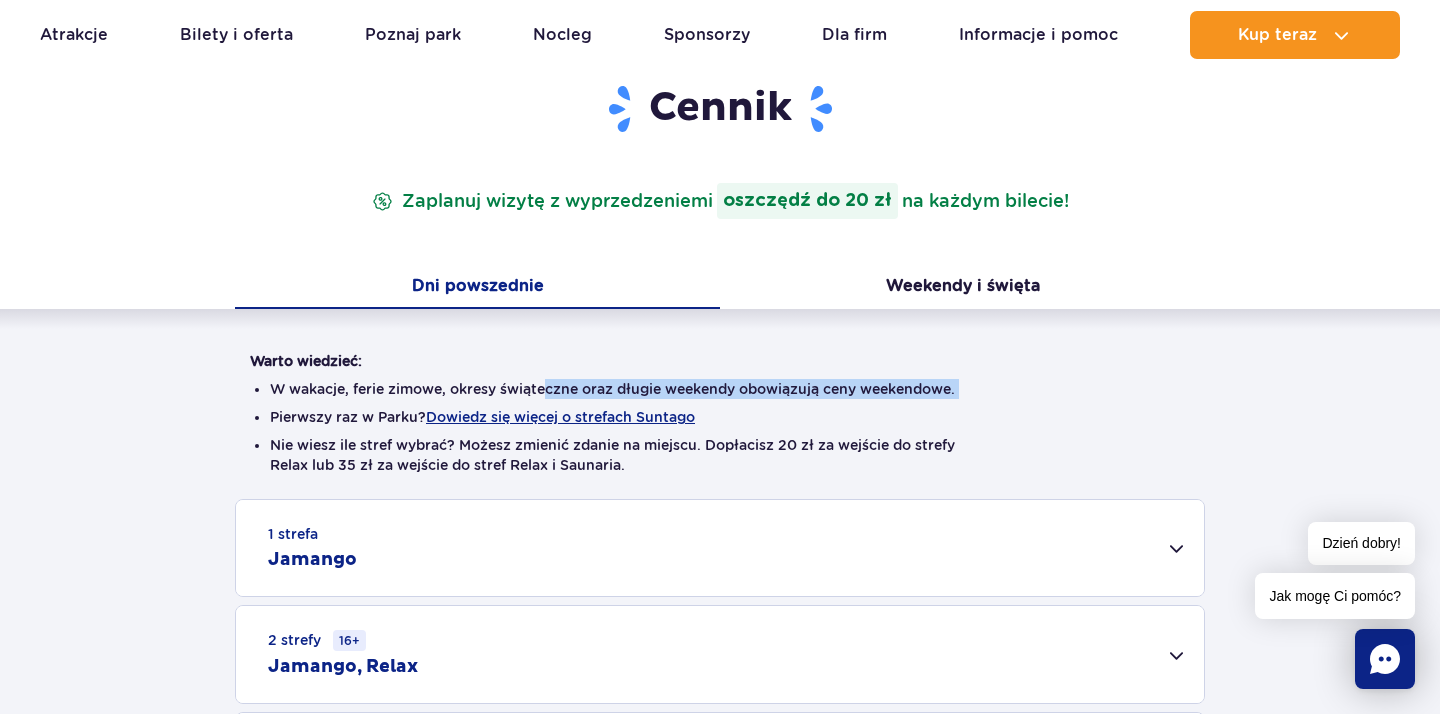 click on "W wakacje, ferie zimowe, okresy świąteczne oraz długie weekendy obowiązują ceny weekendowe." at bounding box center [720, 389] 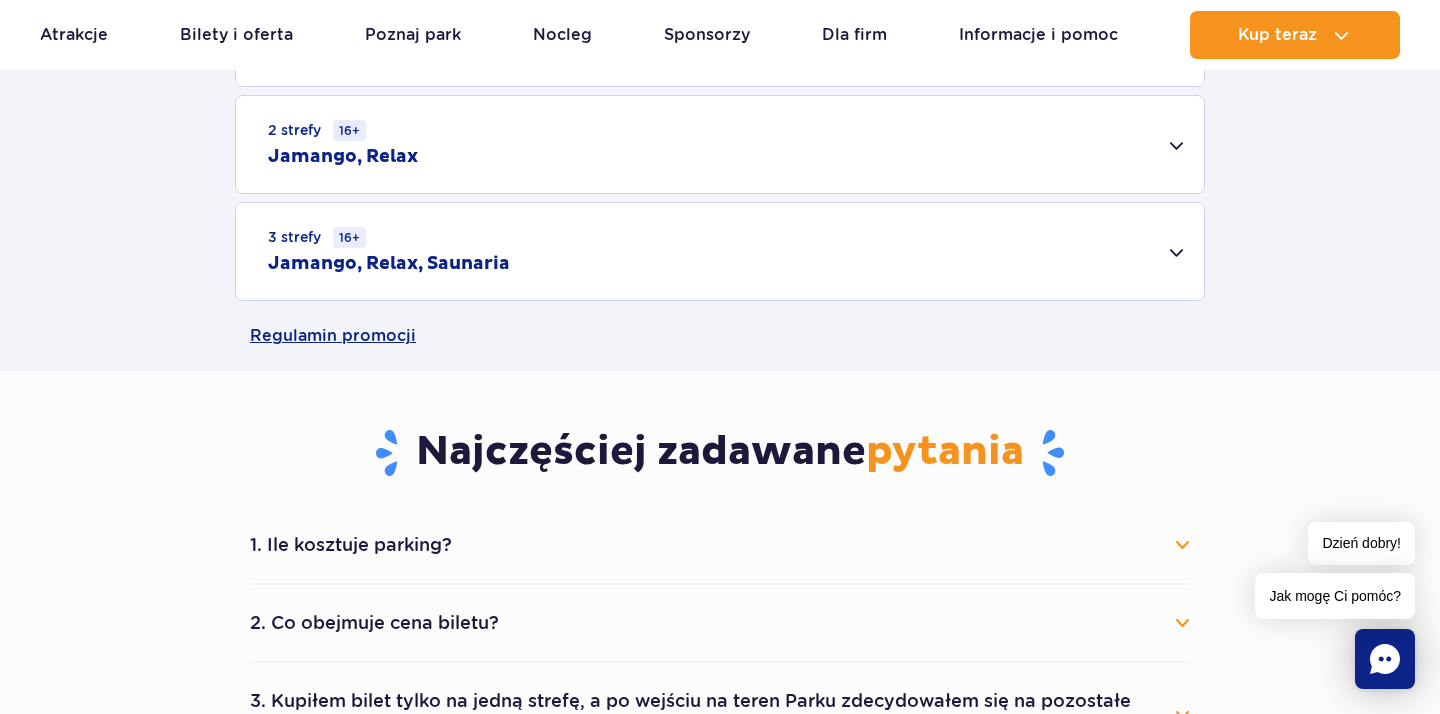 scroll, scrollTop: 610, scrollLeft: 0, axis: vertical 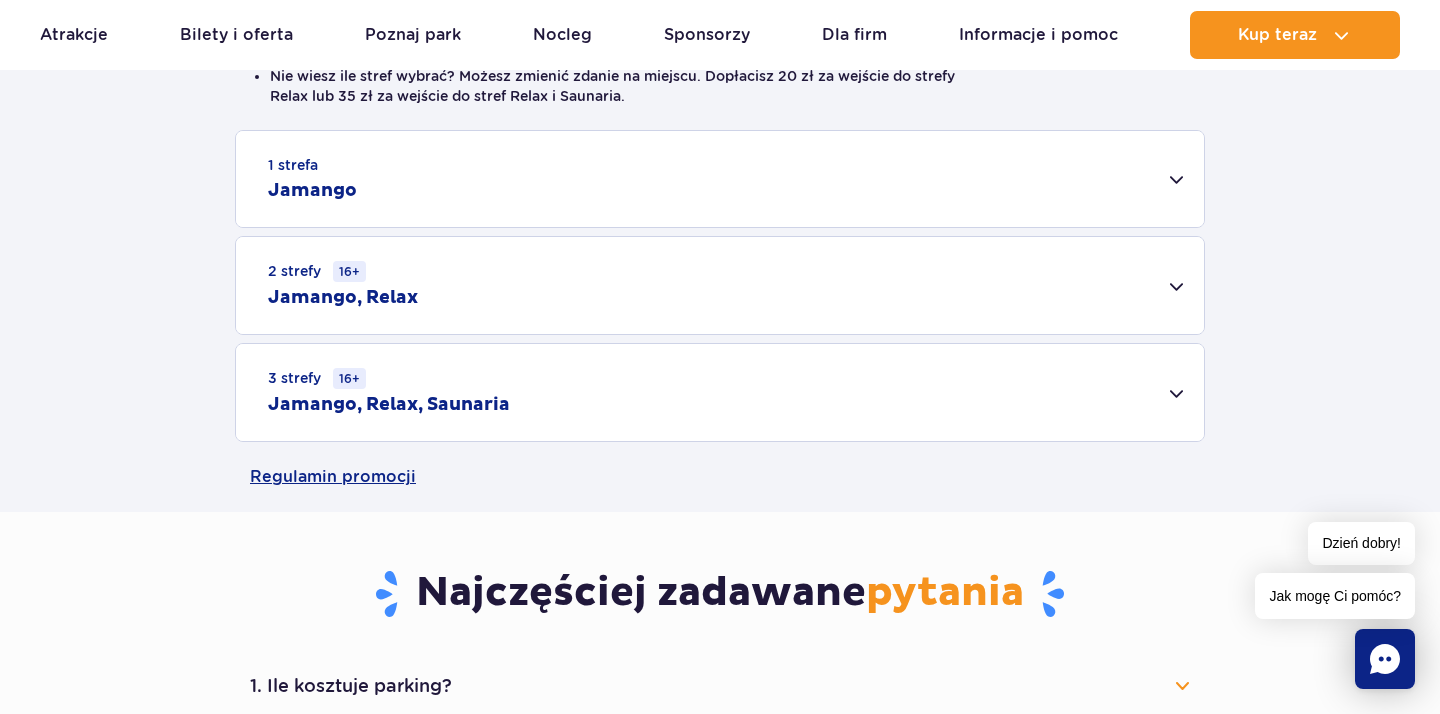 click on "2 strefy  16+
Jamango, Relax" at bounding box center [720, 285] 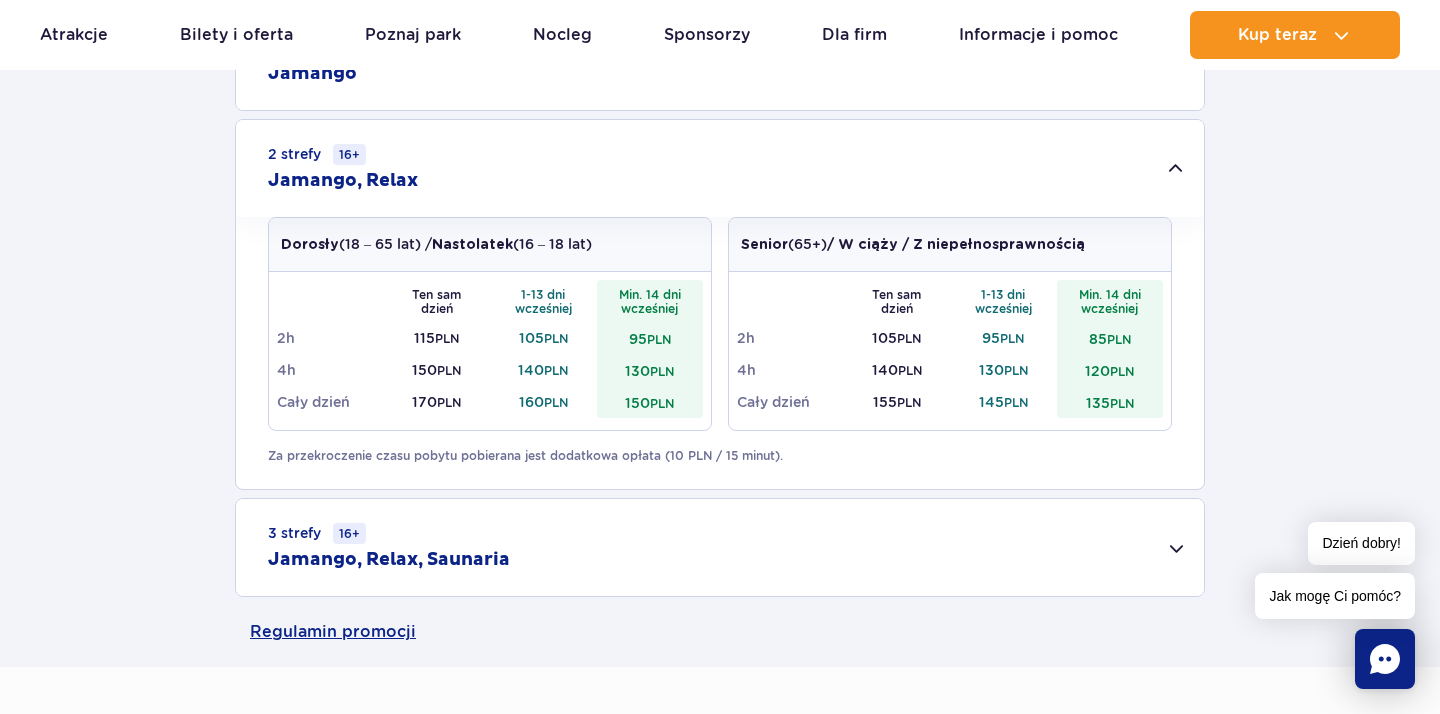 scroll, scrollTop: 730, scrollLeft: 0, axis: vertical 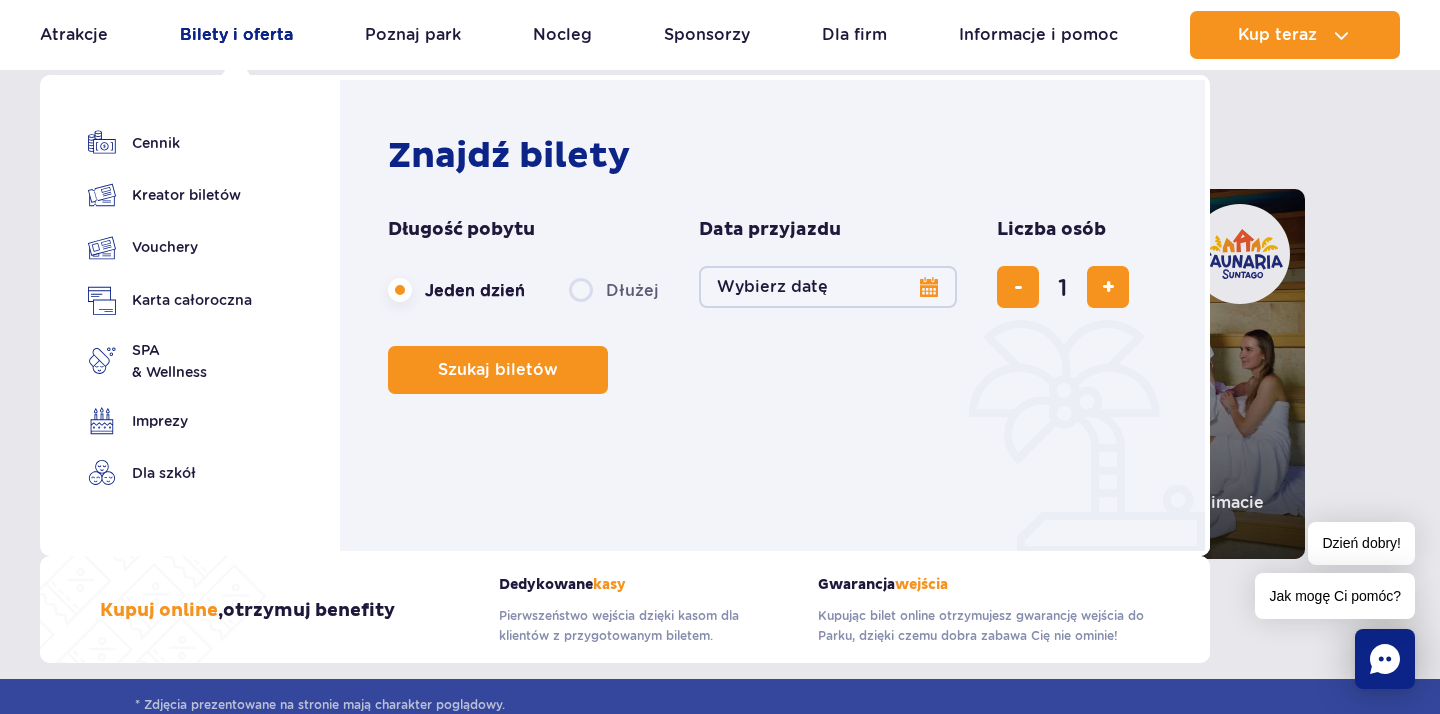 click on "Bilety i oferta" at bounding box center (236, 35) 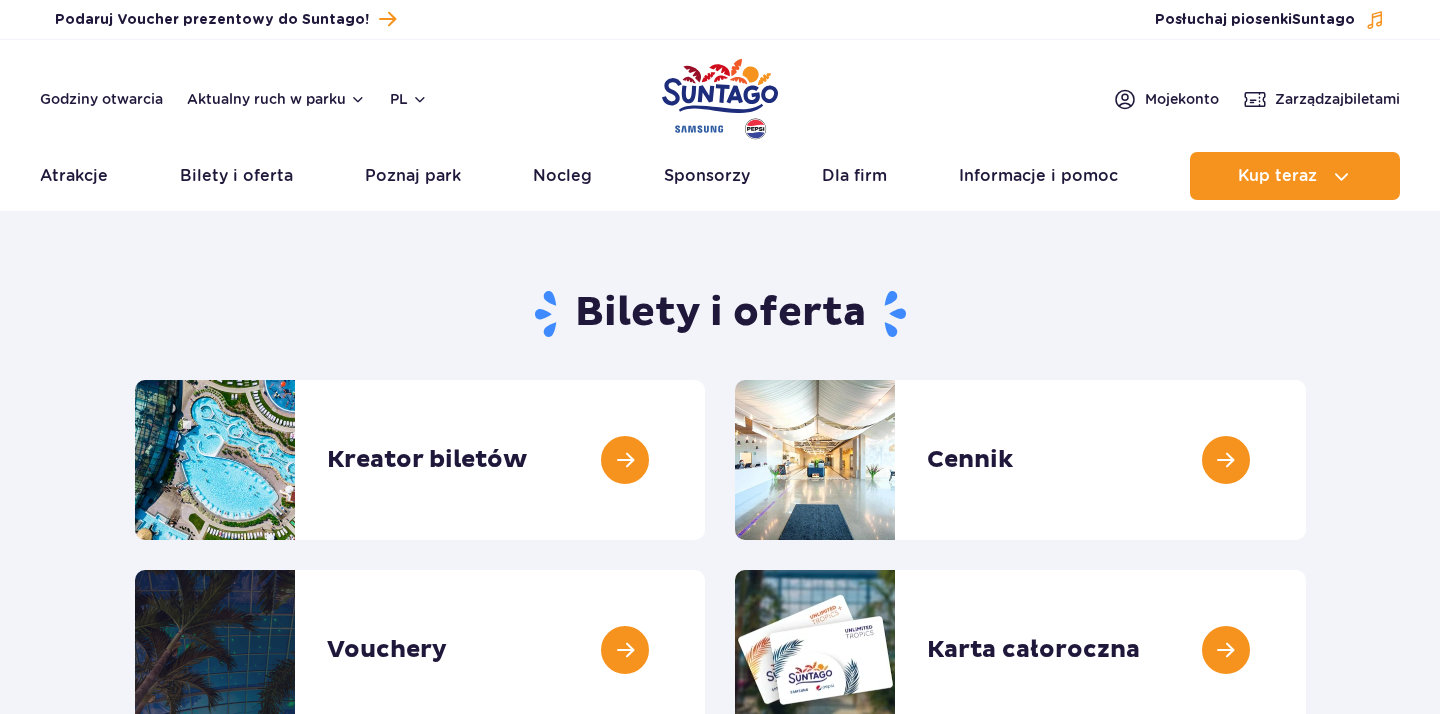 scroll, scrollTop: 0, scrollLeft: 0, axis: both 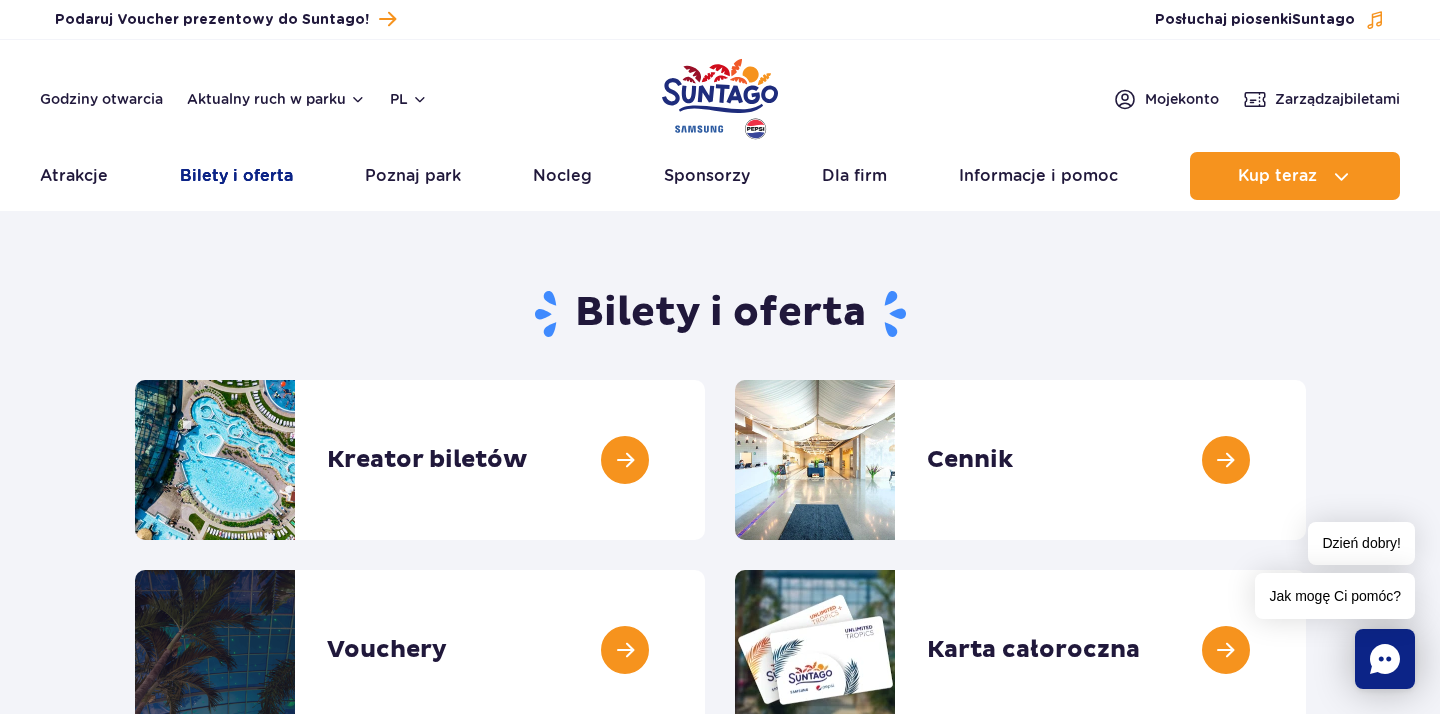 click on "Bilety i oferta" at bounding box center (236, 176) 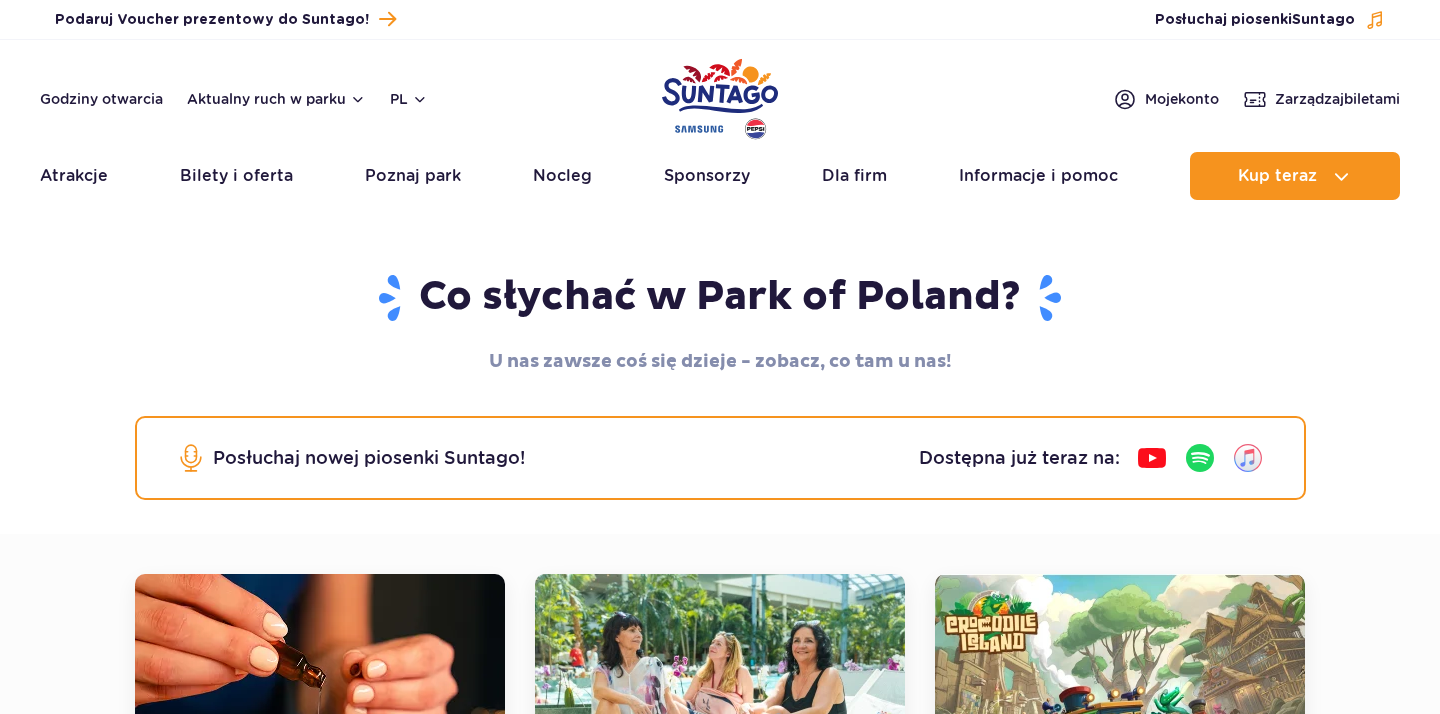 scroll, scrollTop: 0, scrollLeft: 0, axis: both 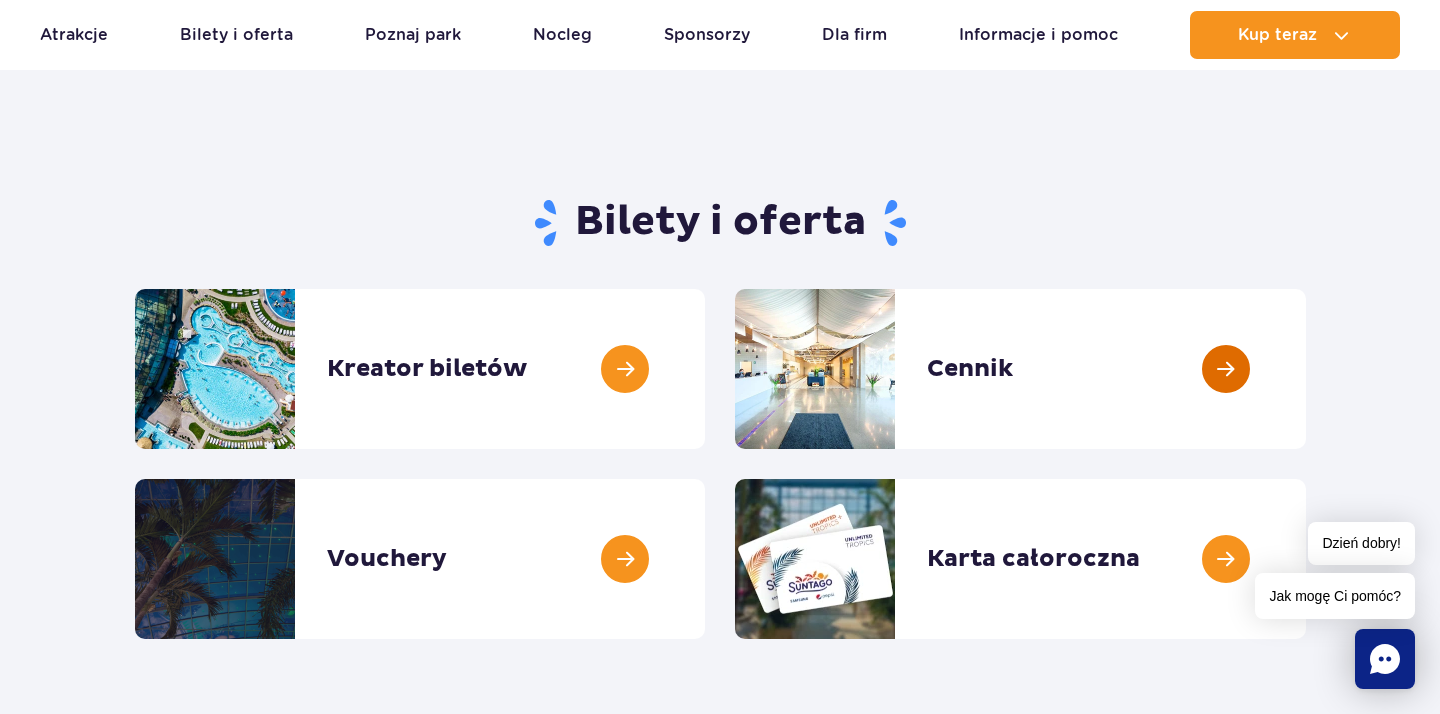 click at bounding box center [1306, 369] 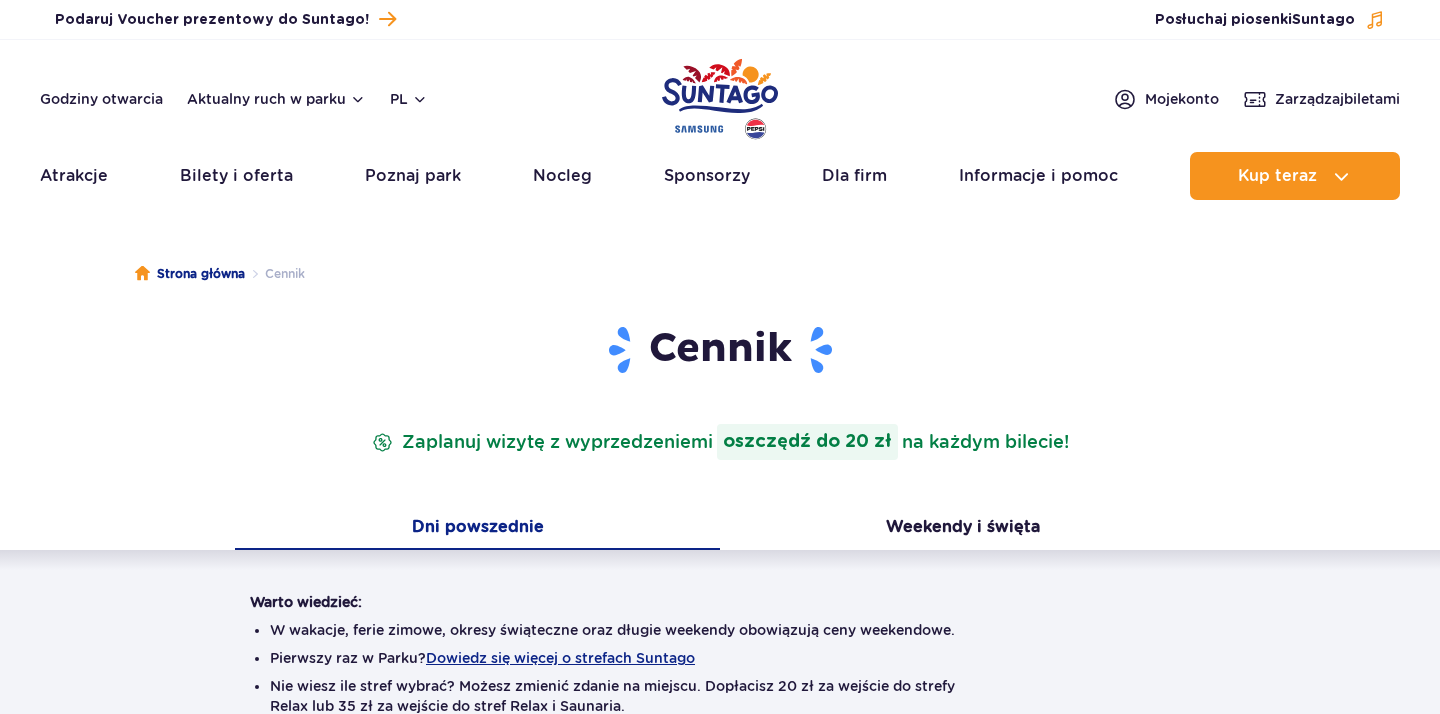 scroll, scrollTop: 0, scrollLeft: 0, axis: both 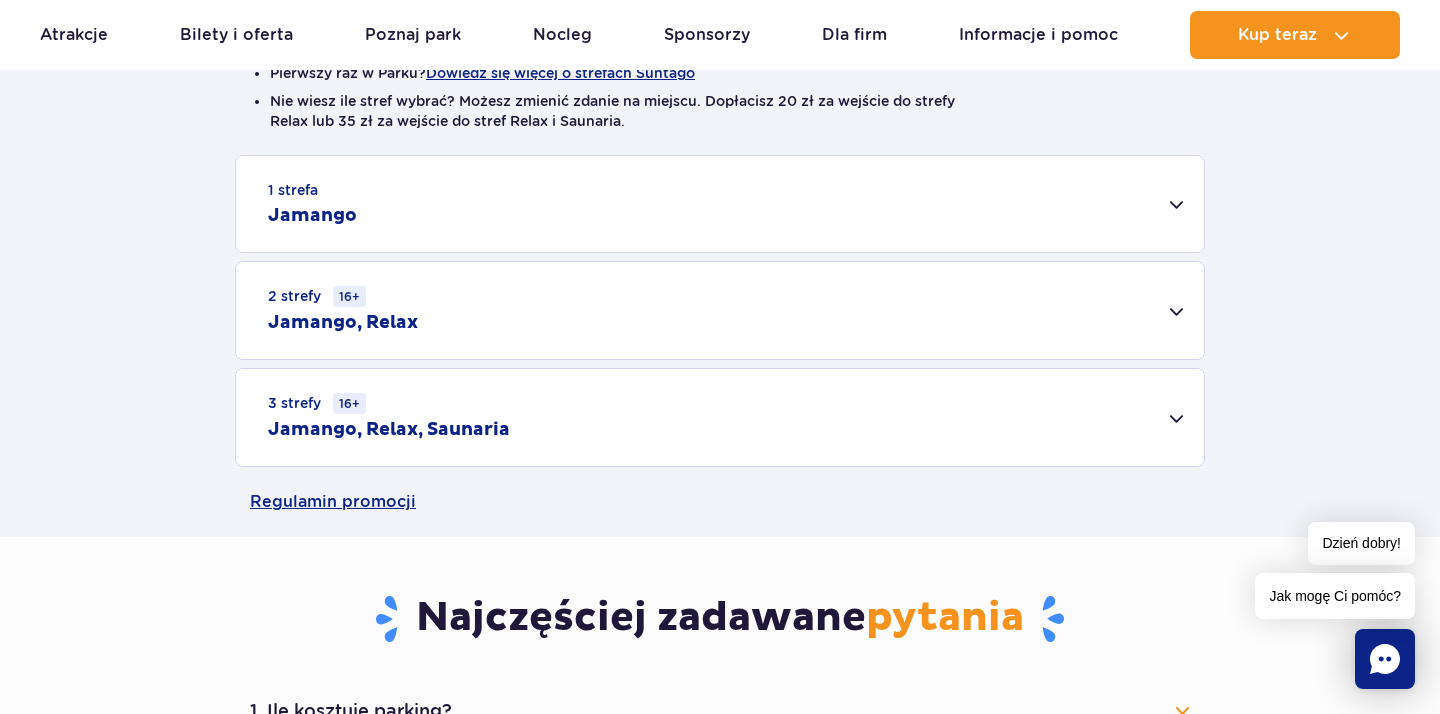 click on "Jamango, Relax" at bounding box center (343, 323) 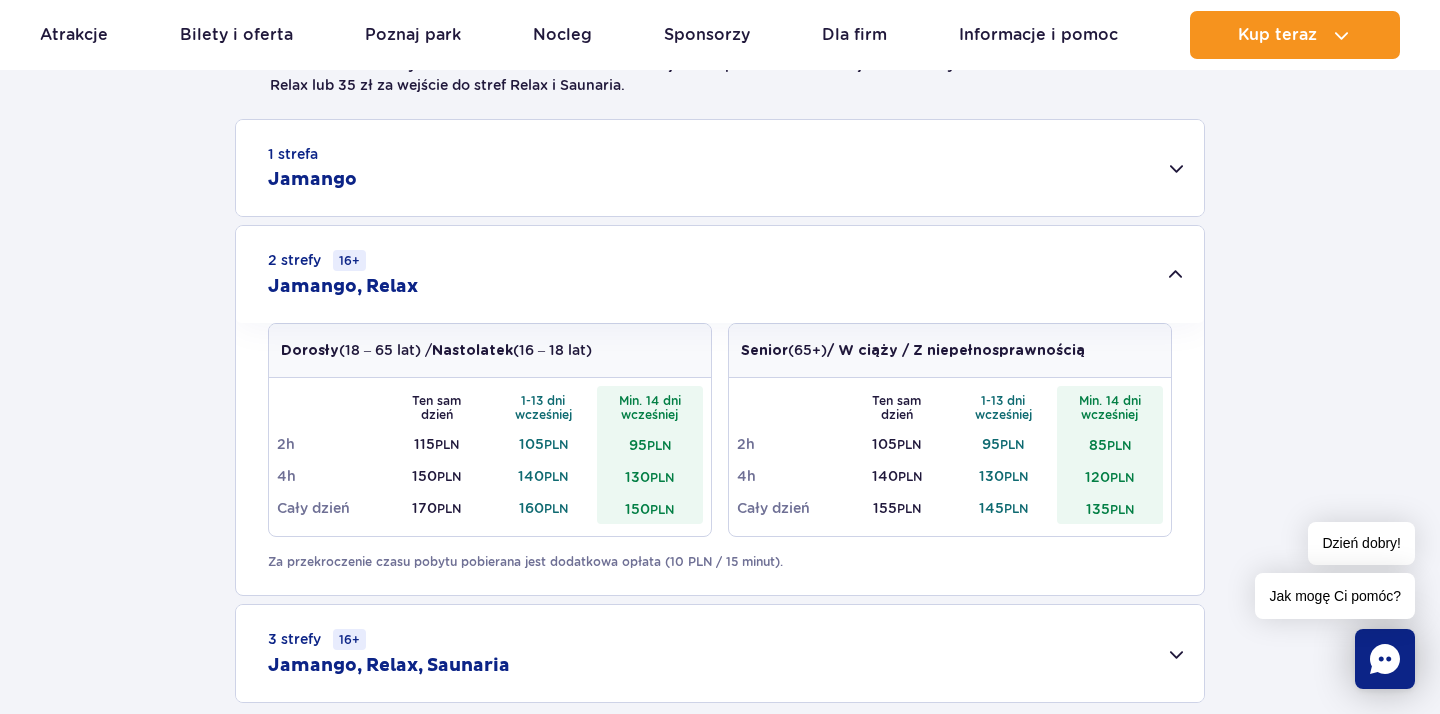 scroll, scrollTop: 629, scrollLeft: 0, axis: vertical 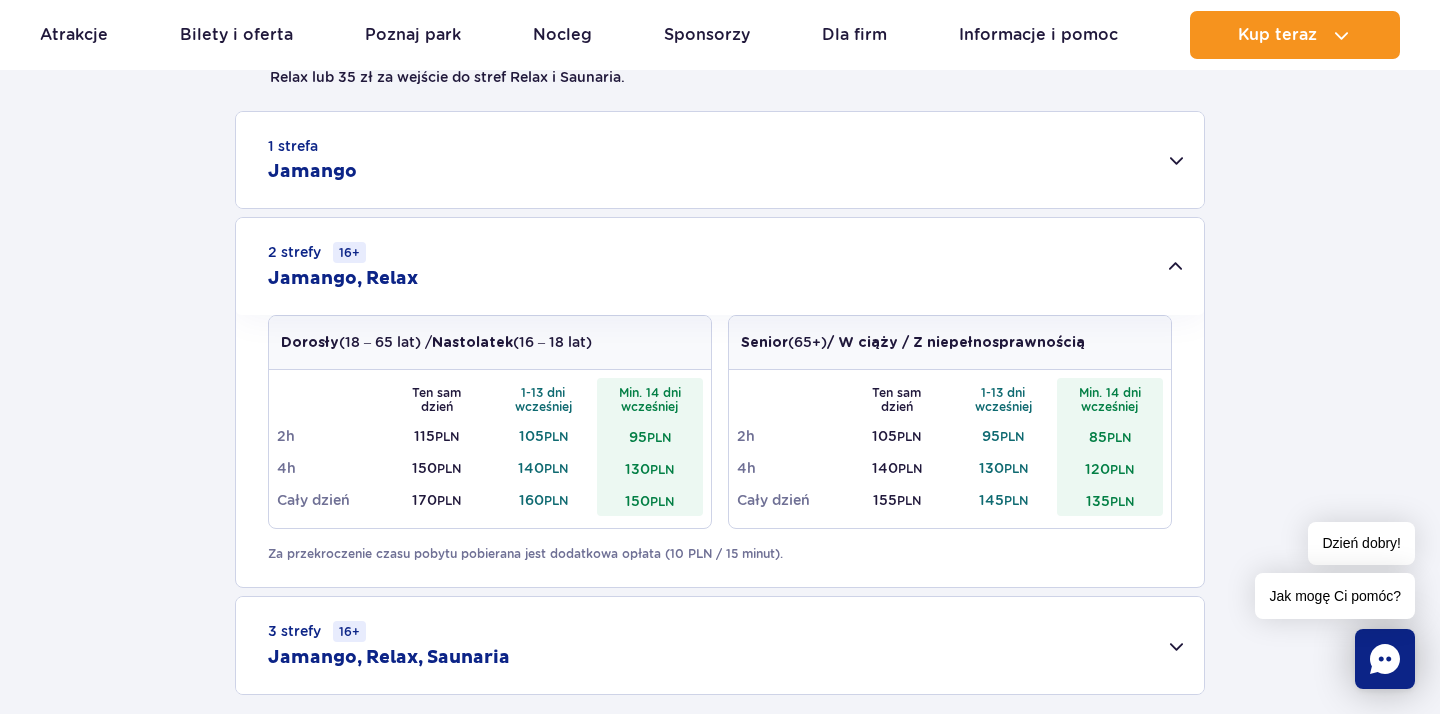 click on "140  PLN" at bounding box center [543, 468] 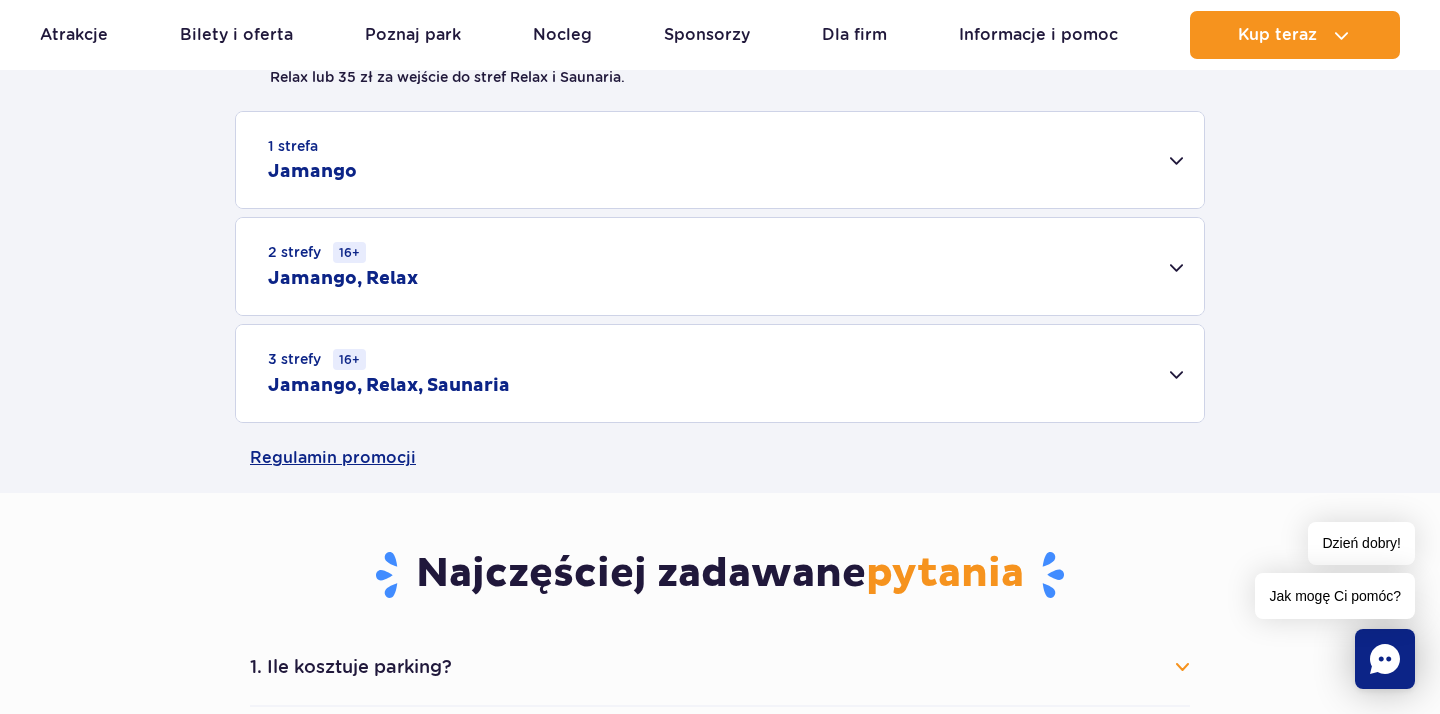 click on "140  PLN" at bounding box center (543, 468) 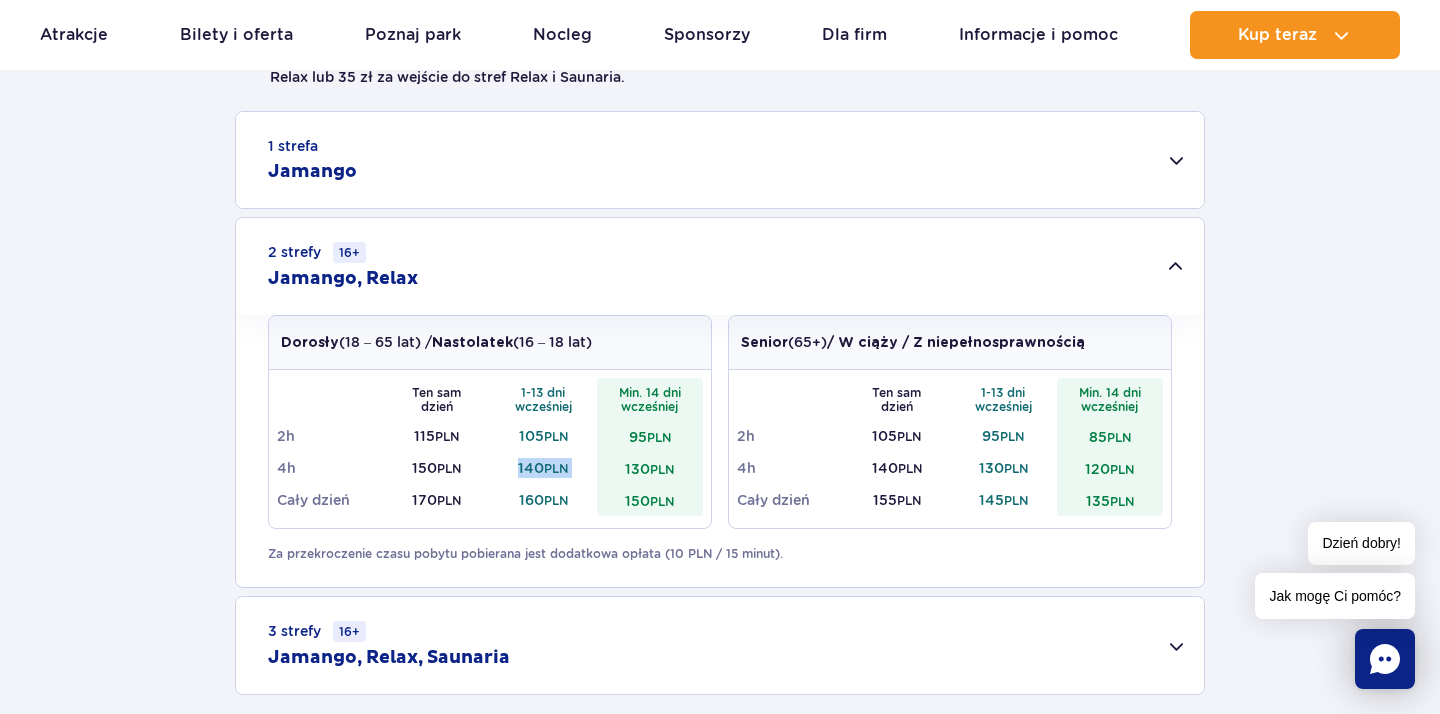 click on "140  PLN" at bounding box center [543, 468] 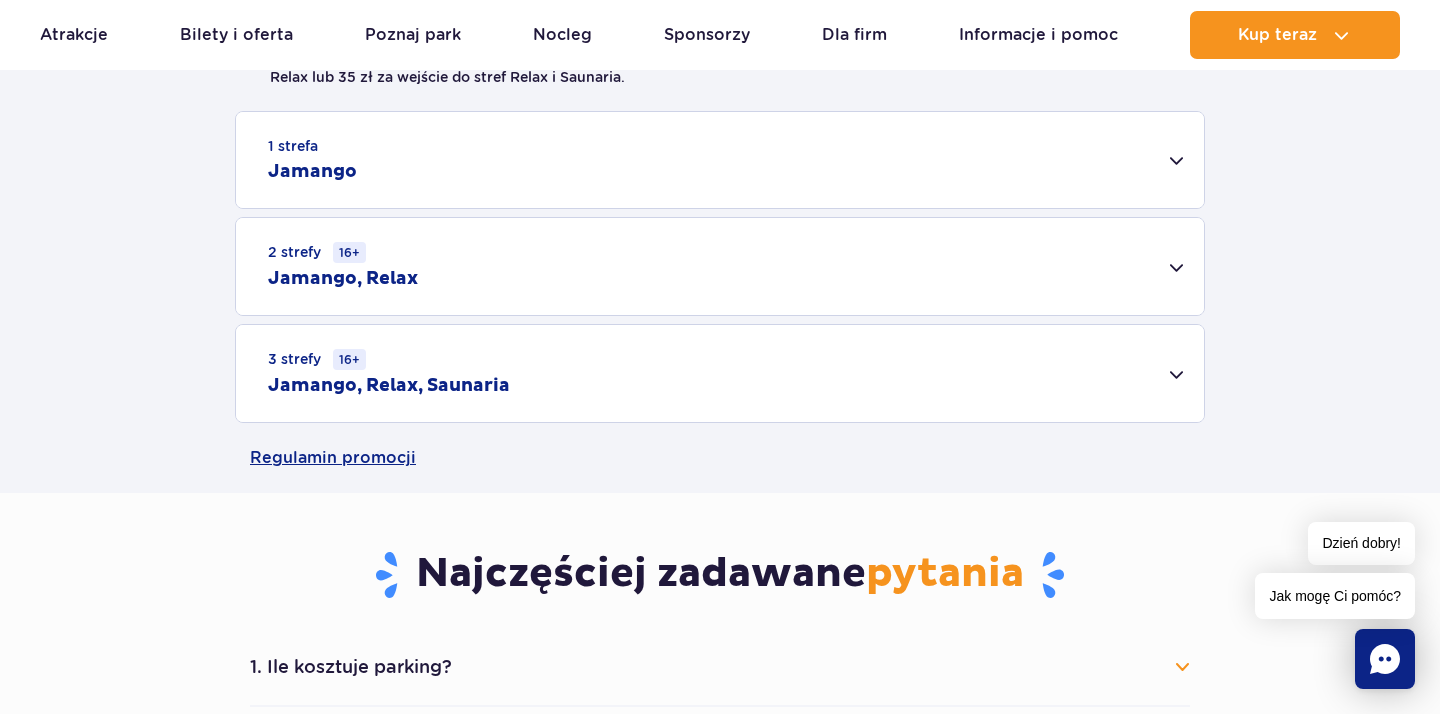click on "2 strefy  16+
Jamango, Relax" at bounding box center [720, 266] 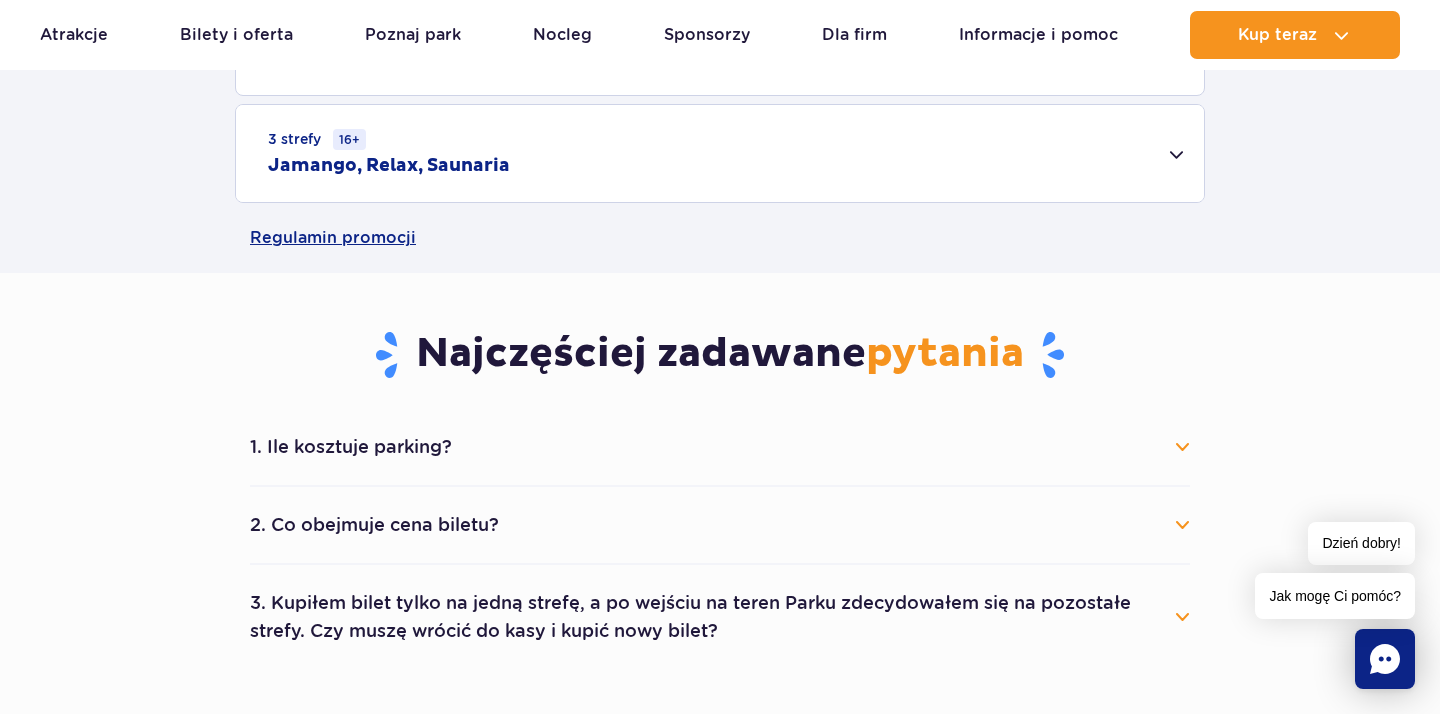 scroll, scrollTop: 1138, scrollLeft: 0, axis: vertical 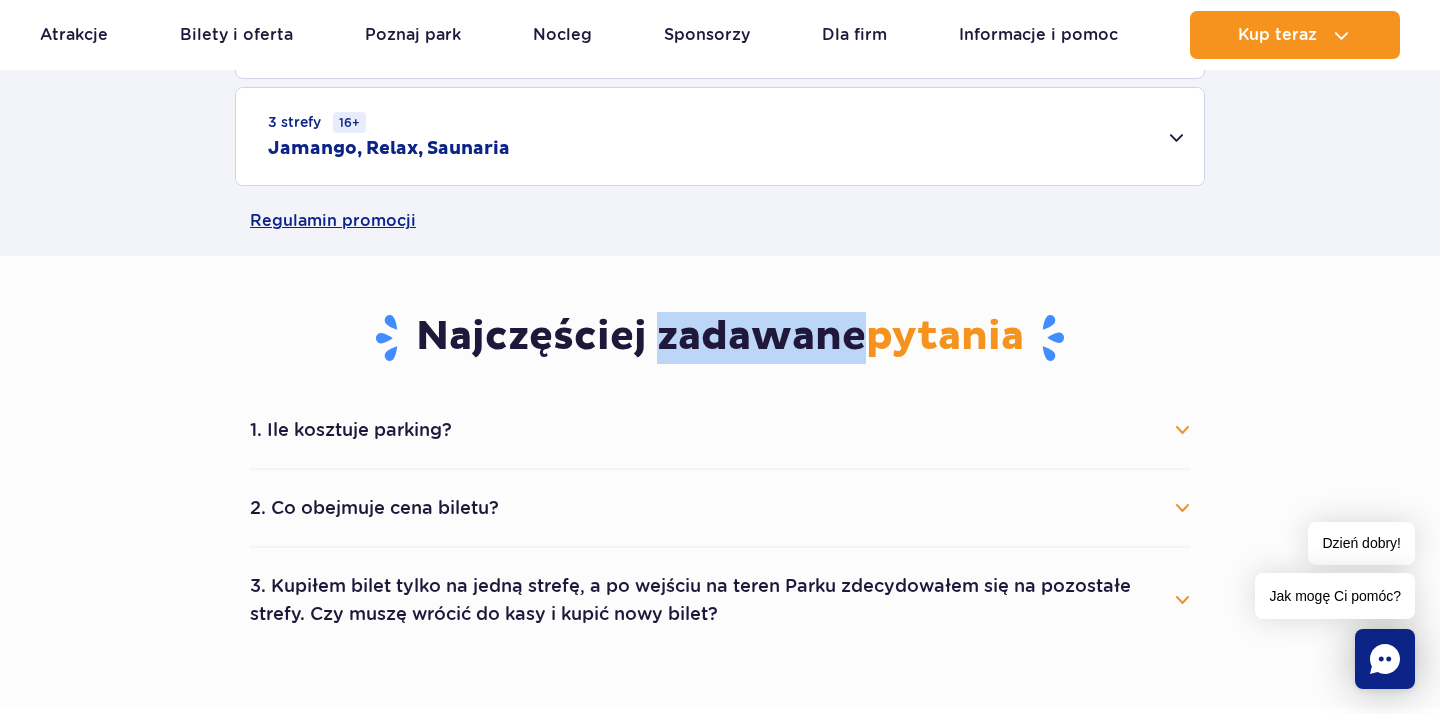 drag, startPoint x: 649, startPoint y: 337, endPoint x: 861, endPoint y: 350, distance: 212.39821 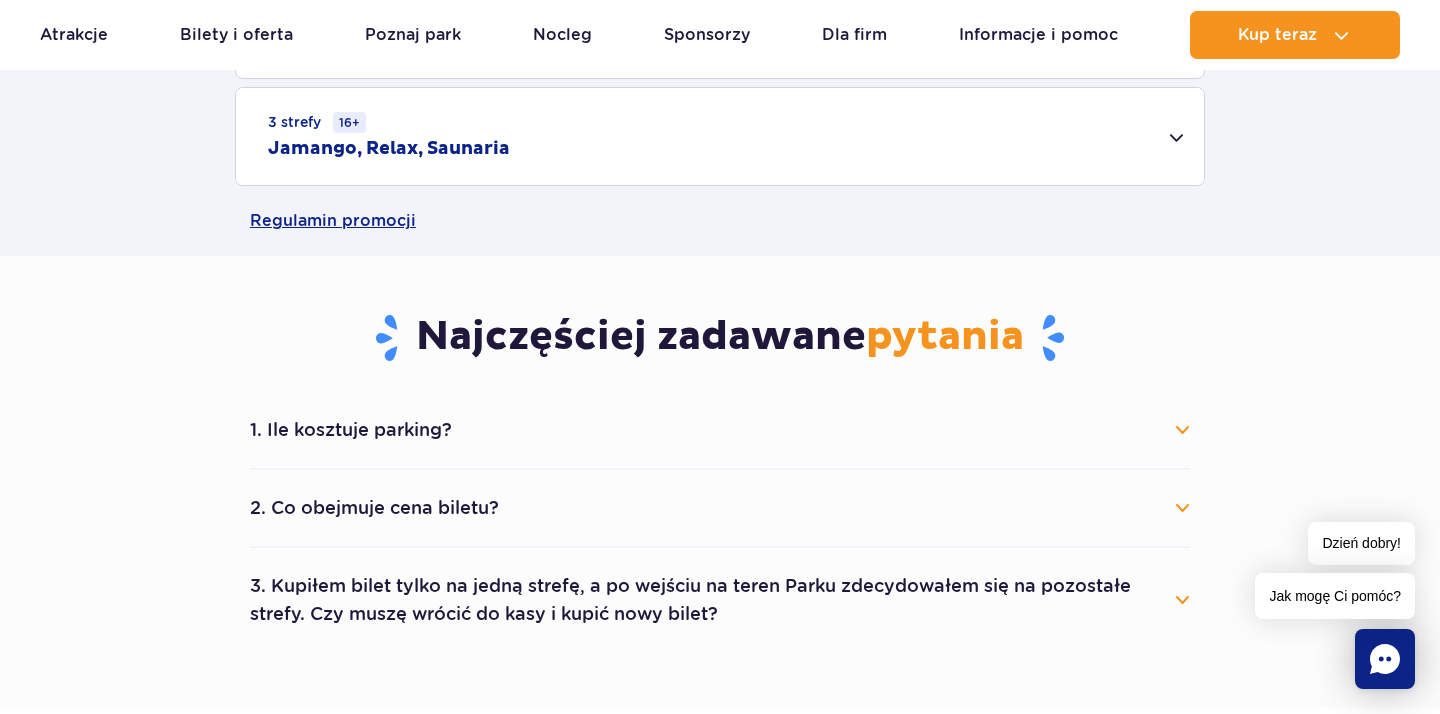 click on "Najczęściej zadawane  pytania" at bounding box center (720, 338) 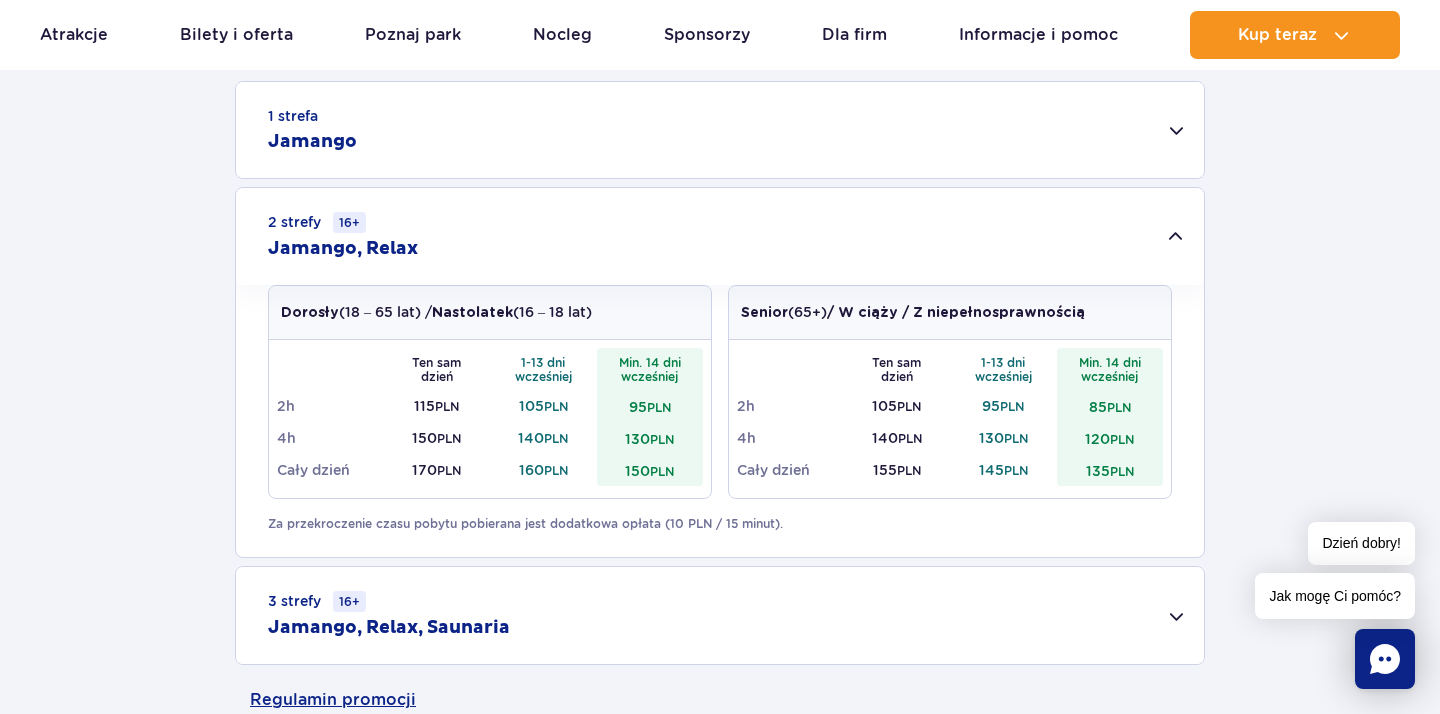 scroll, scrollTop: 665, scrollLeft: 0, axis: vertical 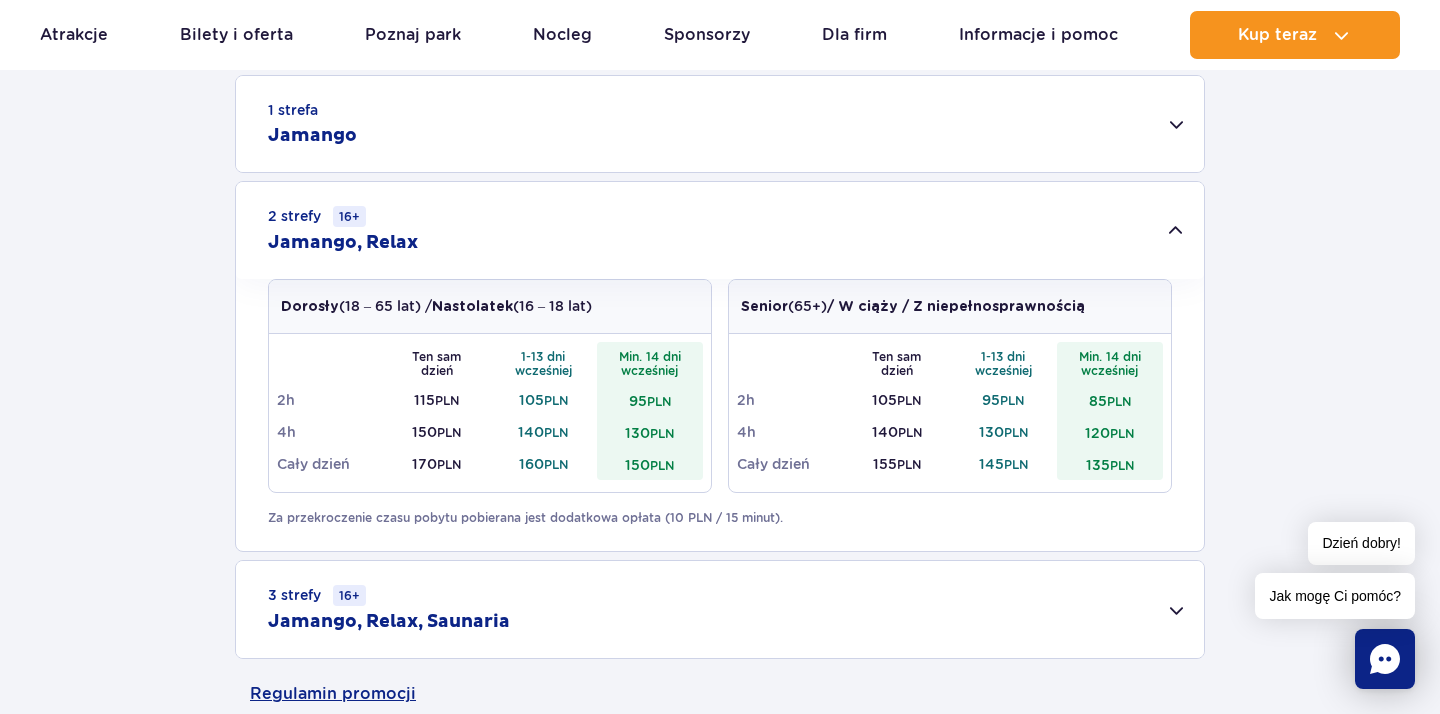 click on "Min. 14 dni wcześniej" at bounding box center (650, 363) 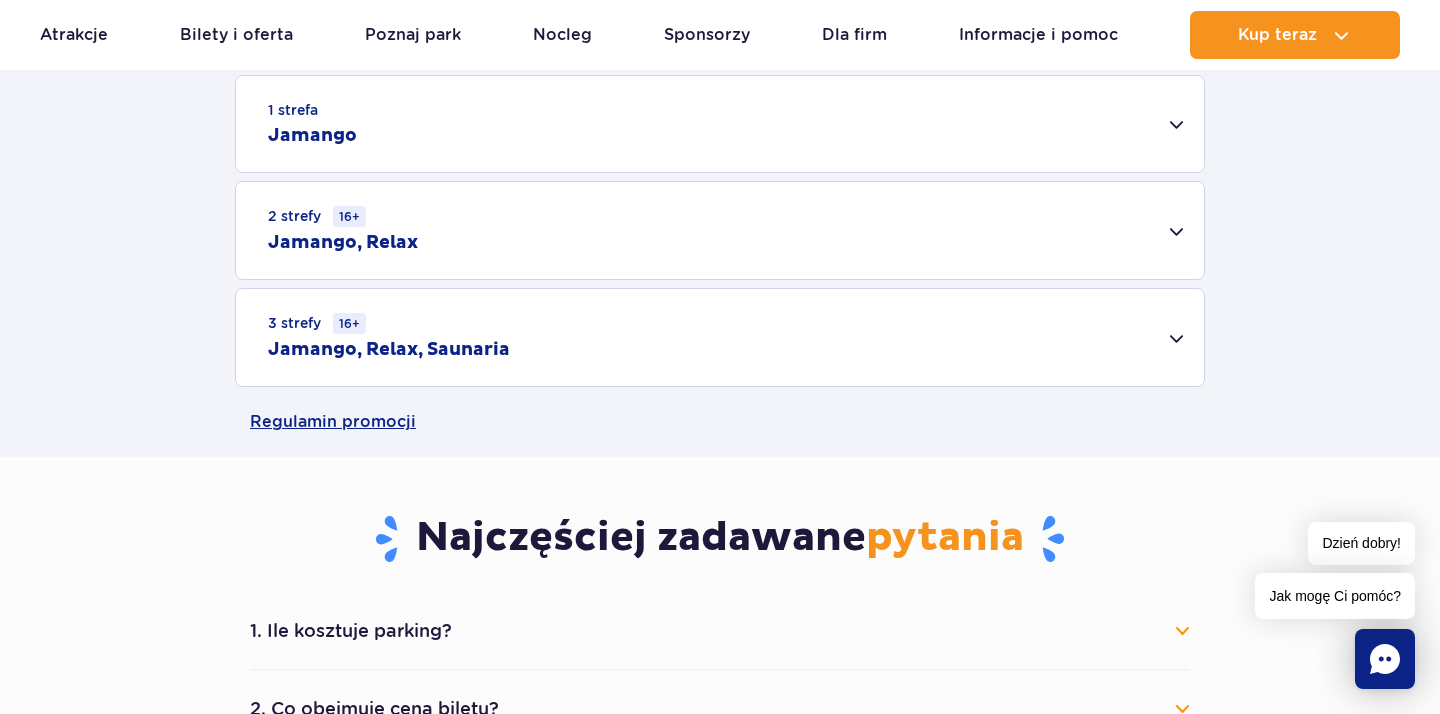 click on "Min. 14 dni wcześniej" at bounding box center (650, 363) 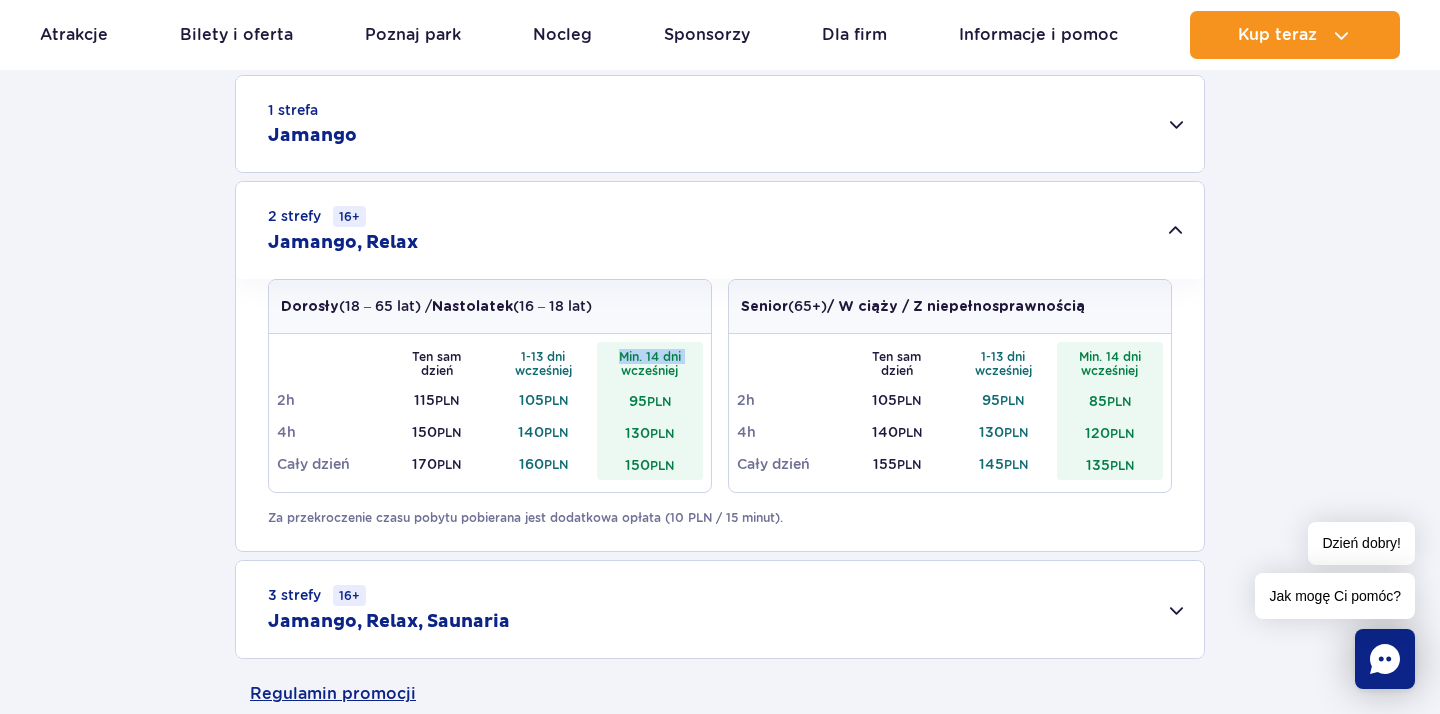 click on "Min. 14 dni wcześniej" at bounding box center (650, 363) 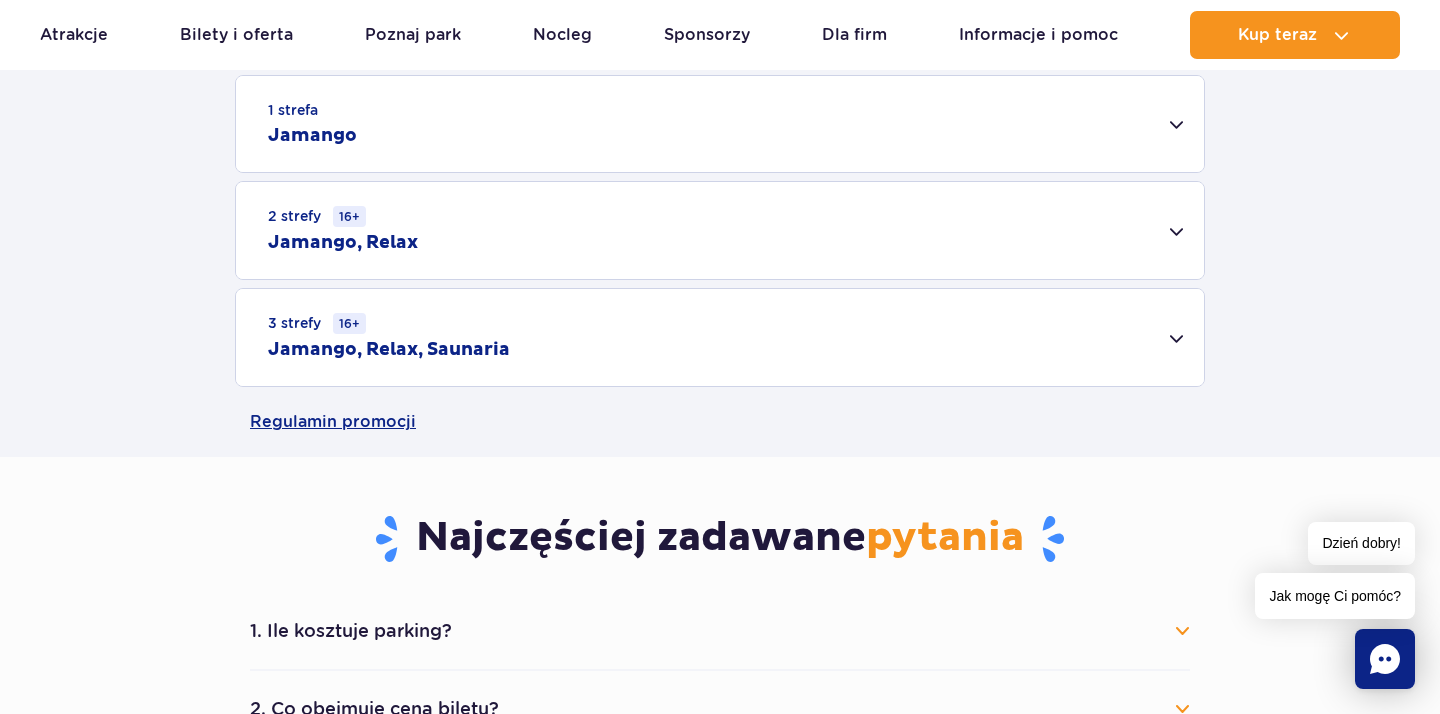 click on "3 strefy  16+
Jamango, Relax, Saunaria" at bounding box center (720, 337) 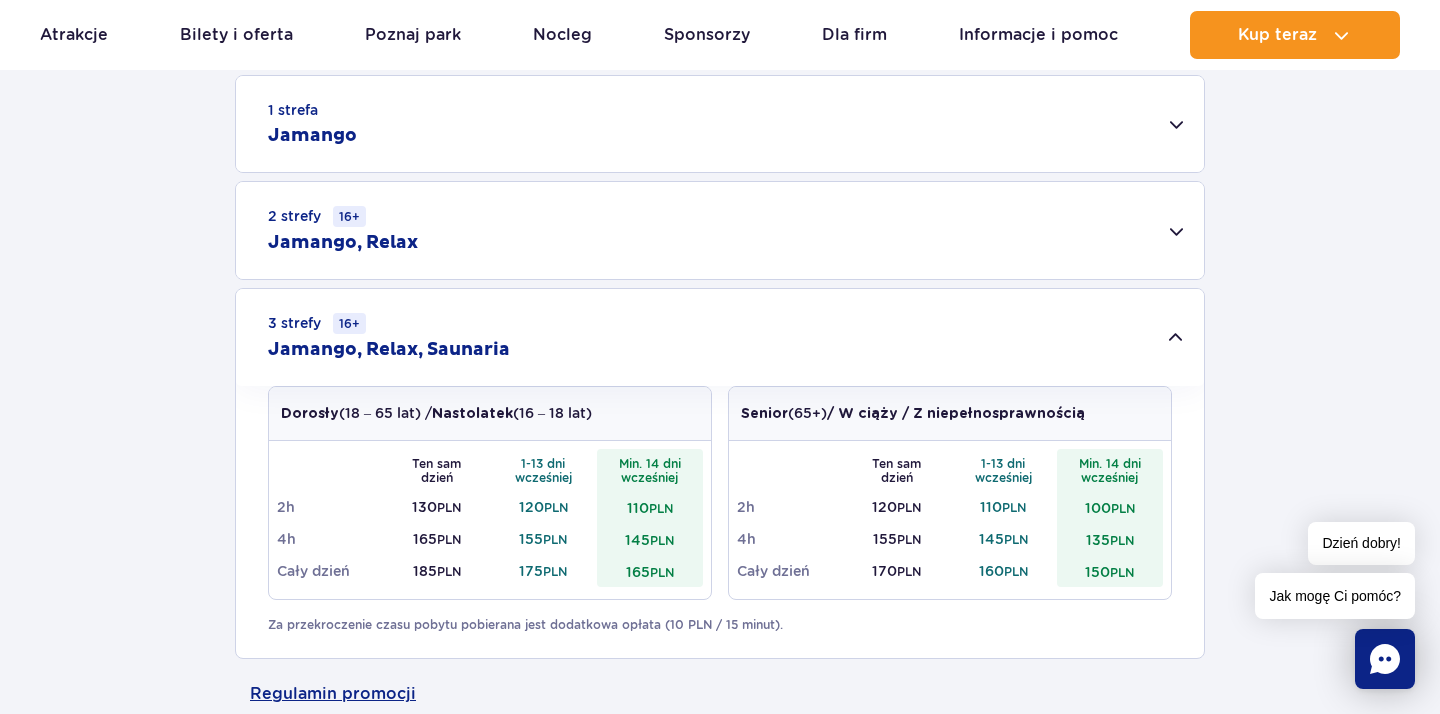 click on "2 strefy  16+
Jamango, Relax" at bounding box center [720, 230] 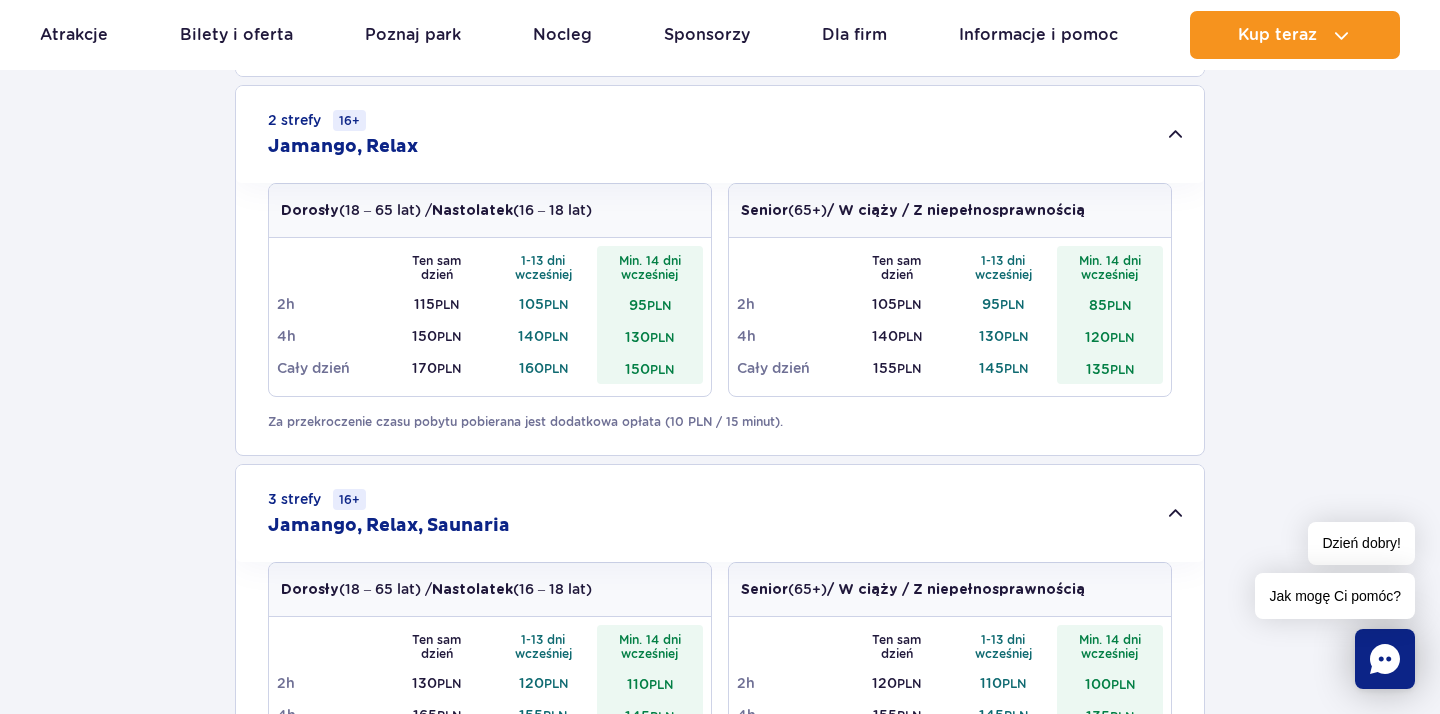 scroll, scrollTop: 752, scrollLeft: 0, axis: vertical 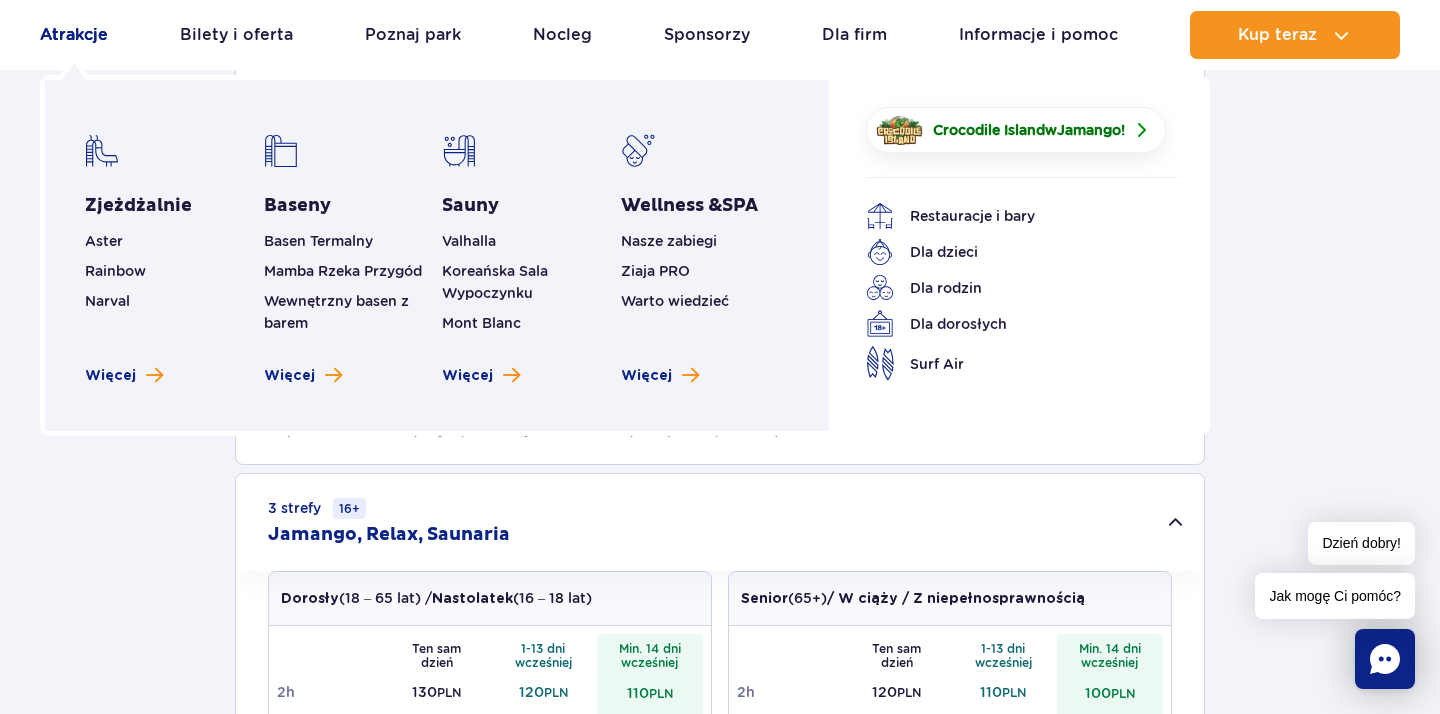 click on "Atrakcje" at bounding box center (74, 35) 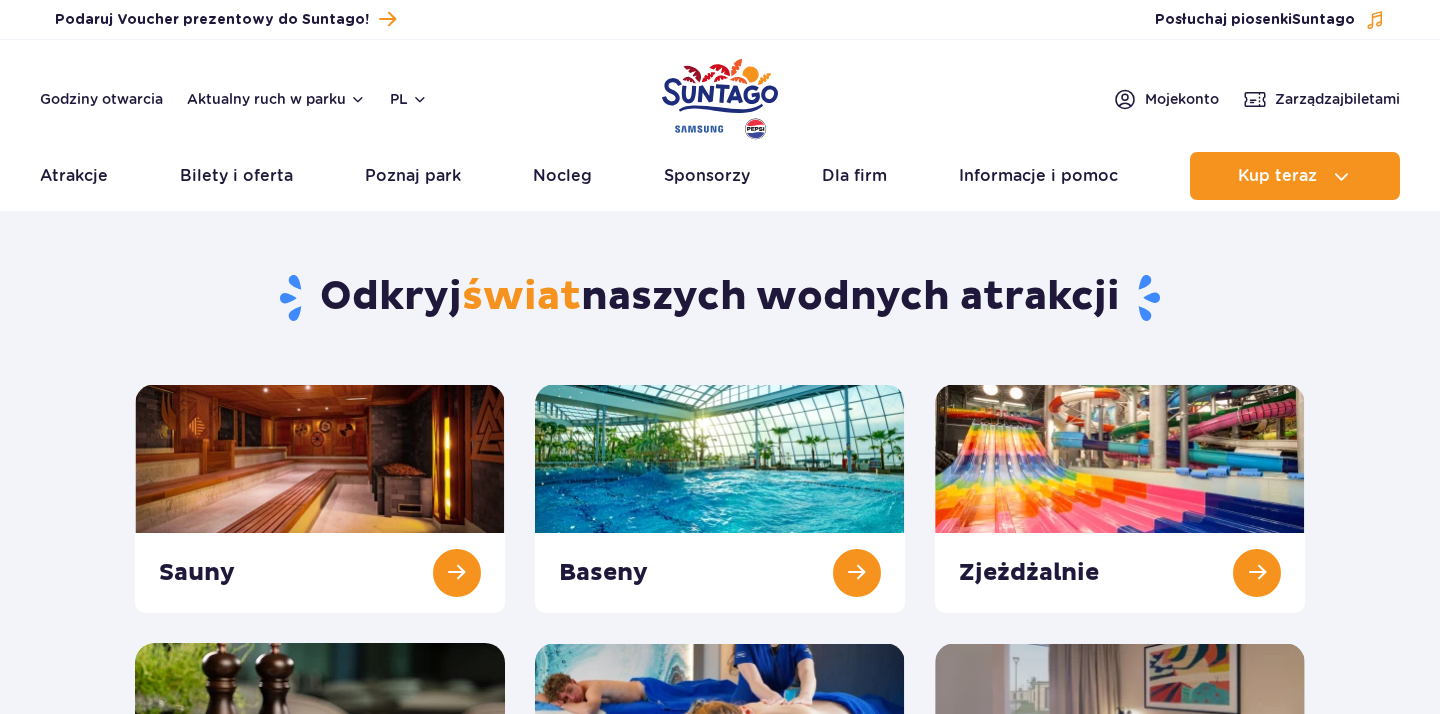 scroll, scrollTop: 0, scrollLeft: 0, axis: both 